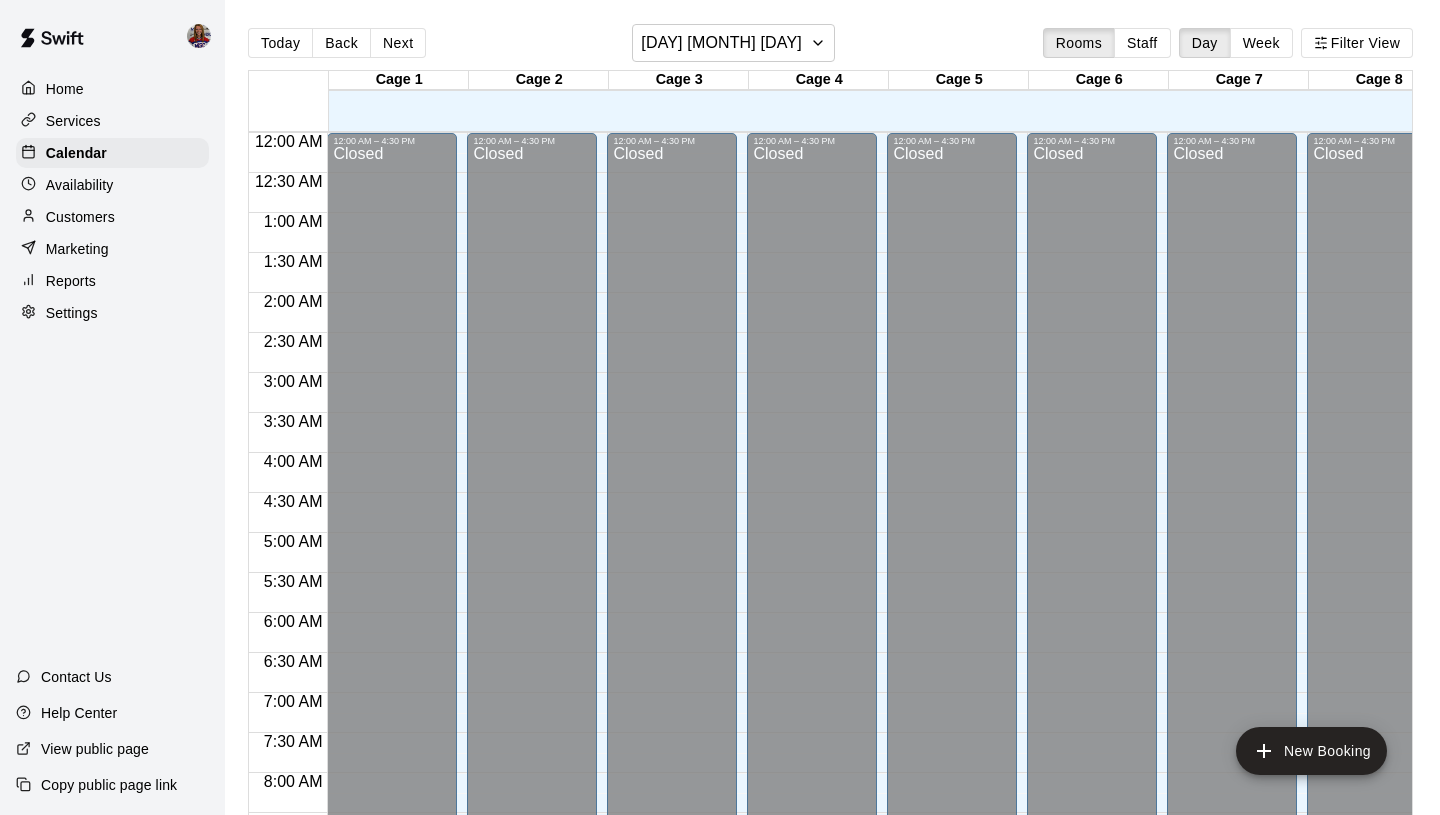 scroll, scrollTop: 0, scrollLeft: 0, axis: both 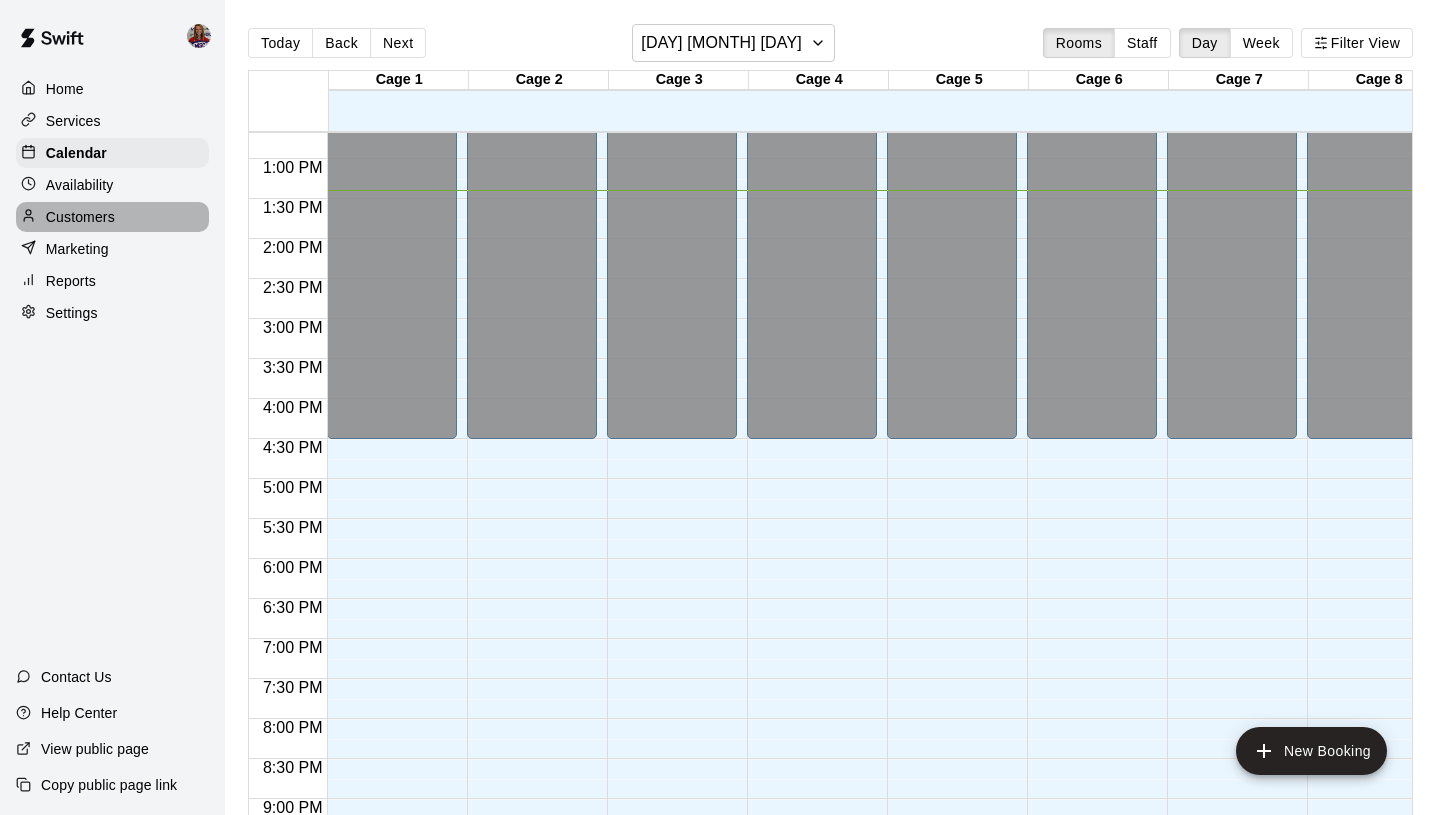 click on "Customers" at bounding box center [112, 217] 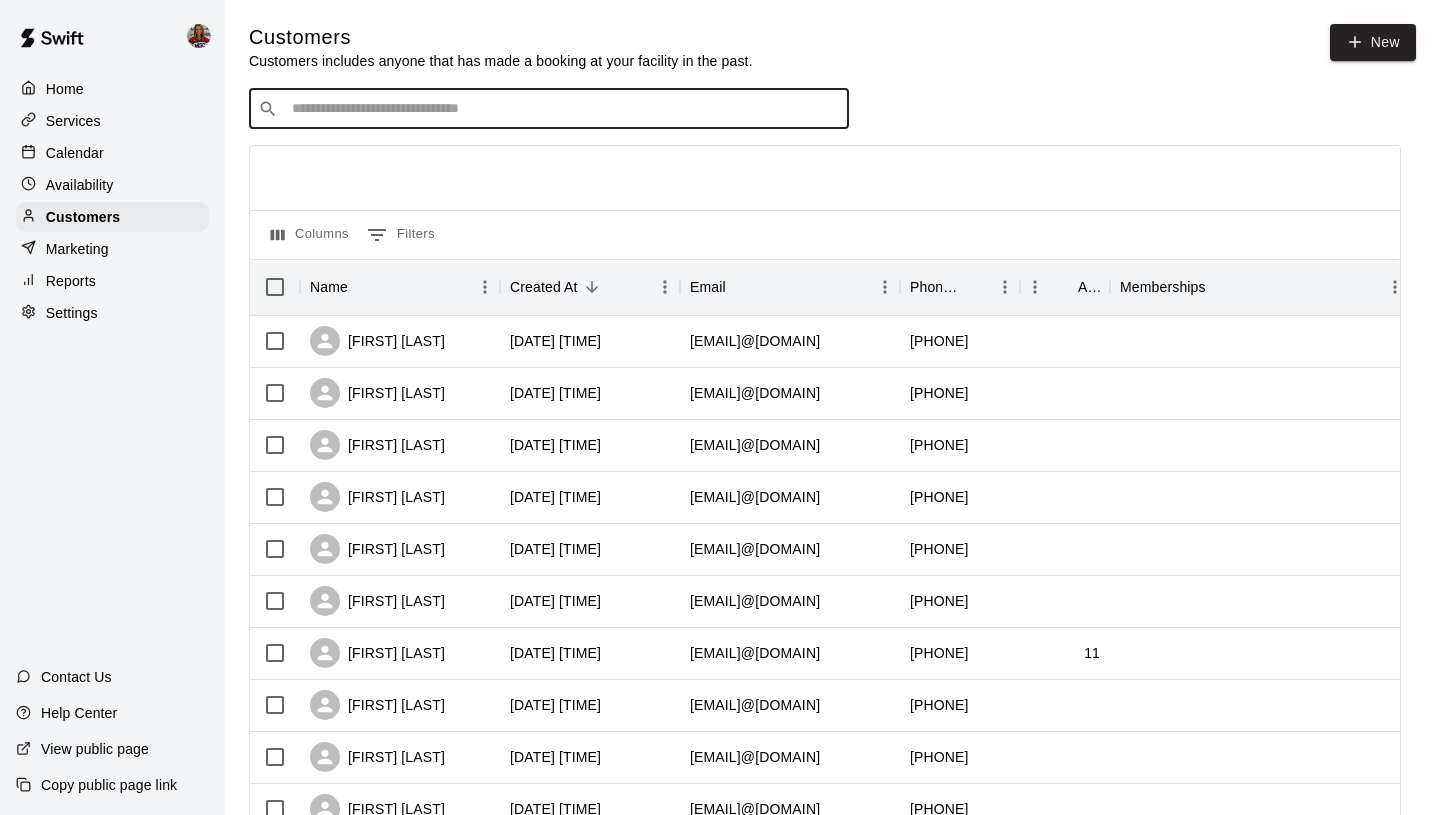 click at bounding box center (563, 109) 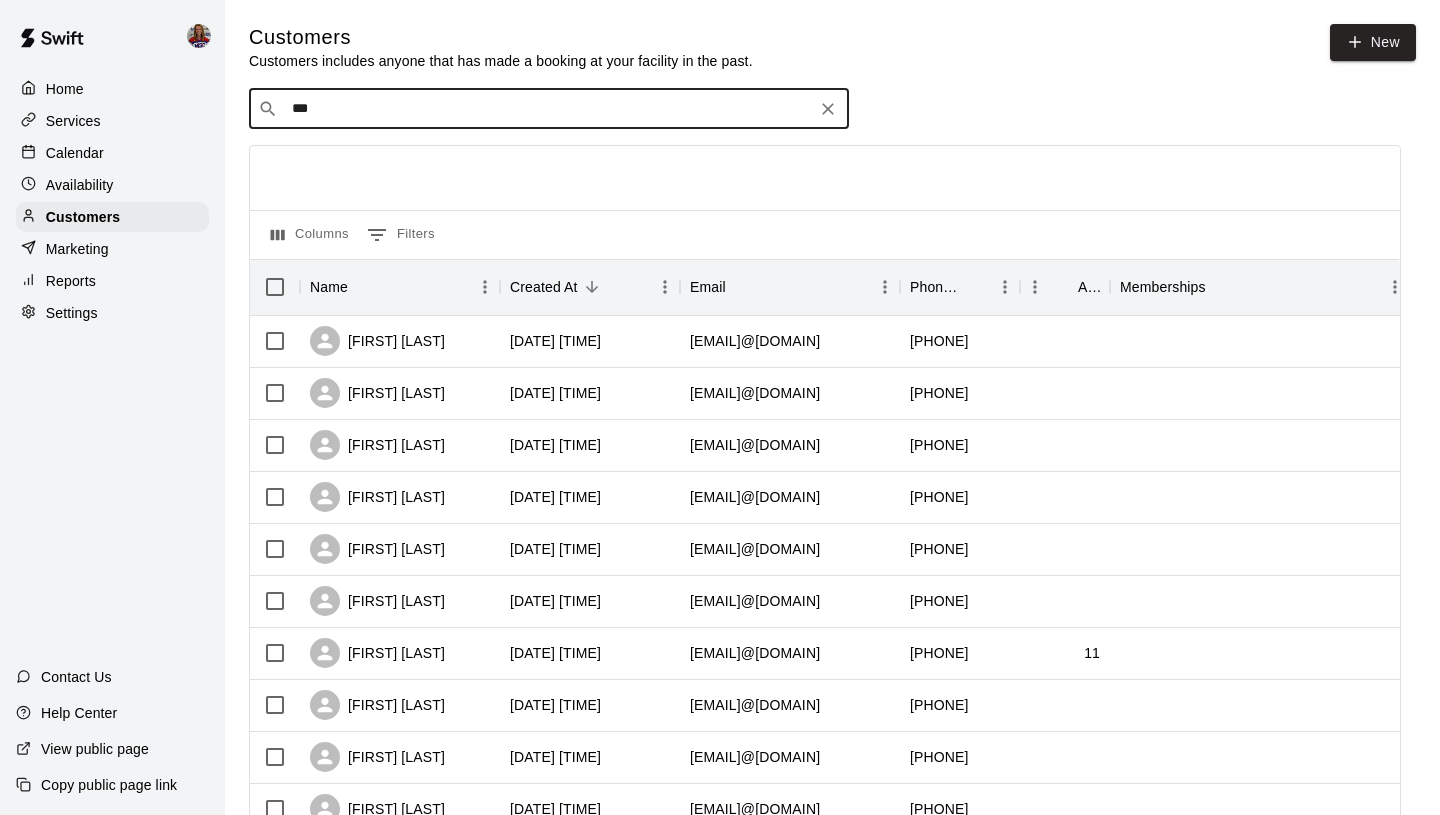 type on "***" 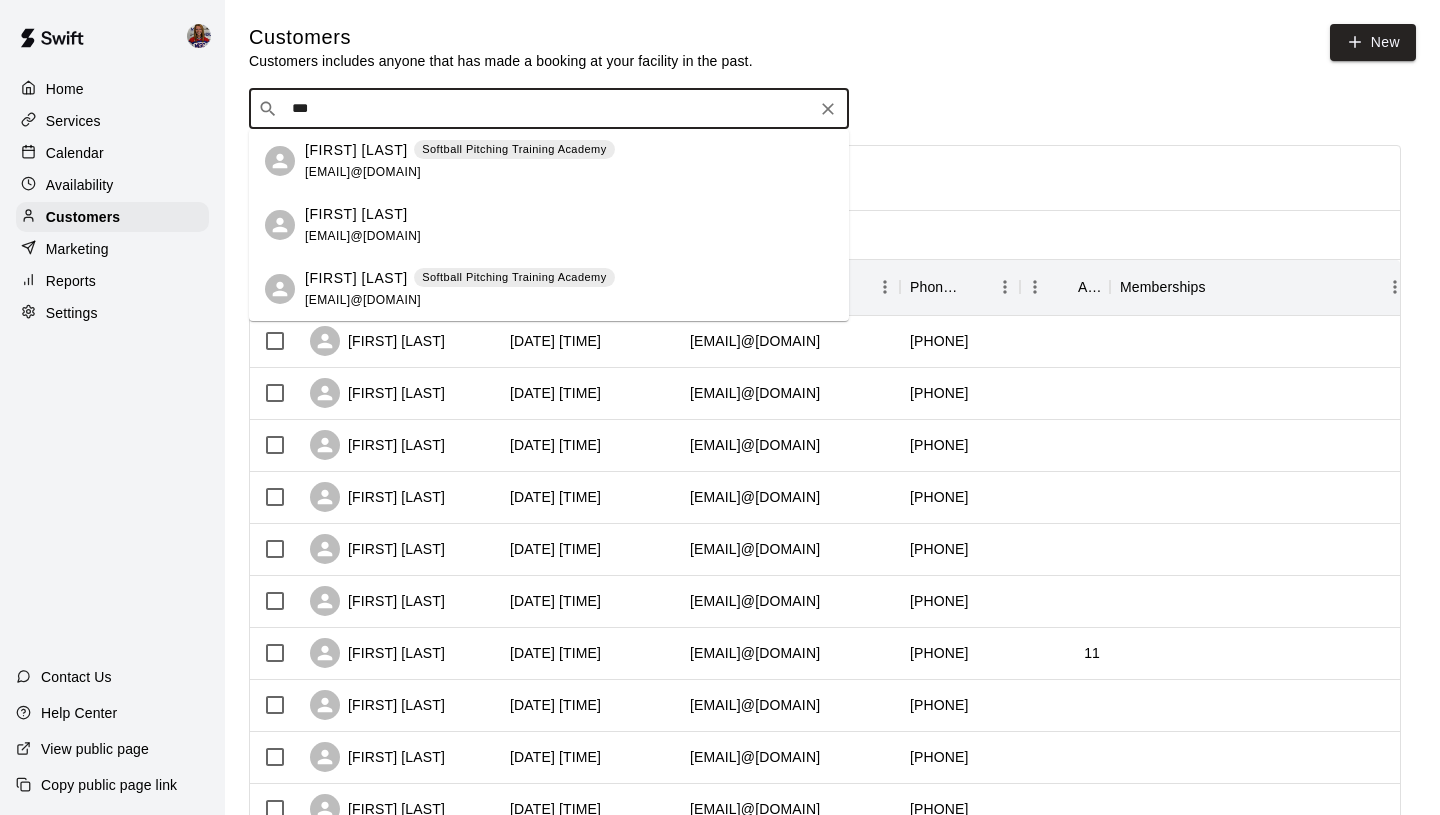 click on "[FIRST] [LAST] [TEAM NAME] Softball Pitching Training Academy [EMAIL]@[DOMAIN]" at bounding box center [460, 161] 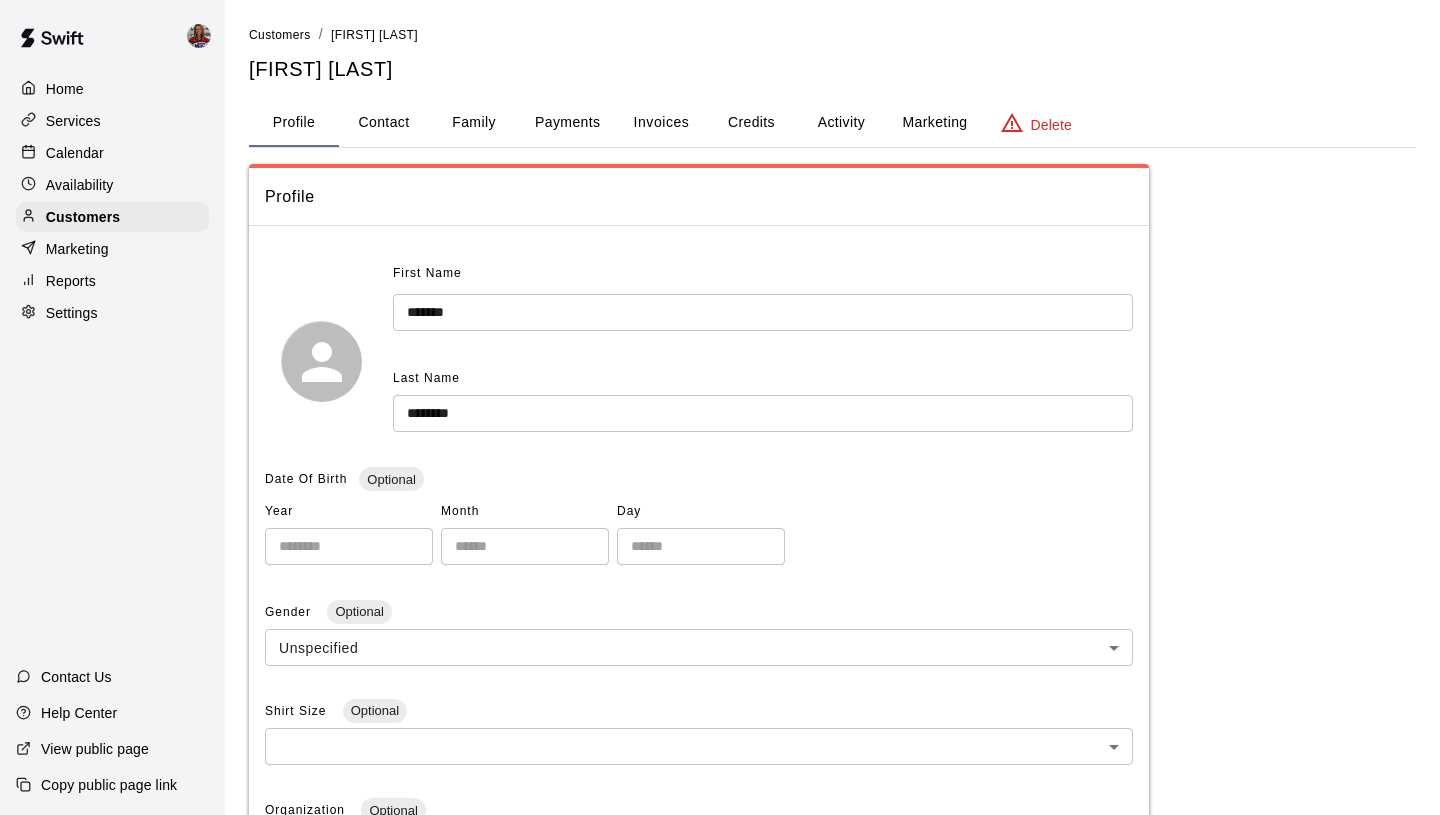 click on "Payments" at bounding box center [567, 123] 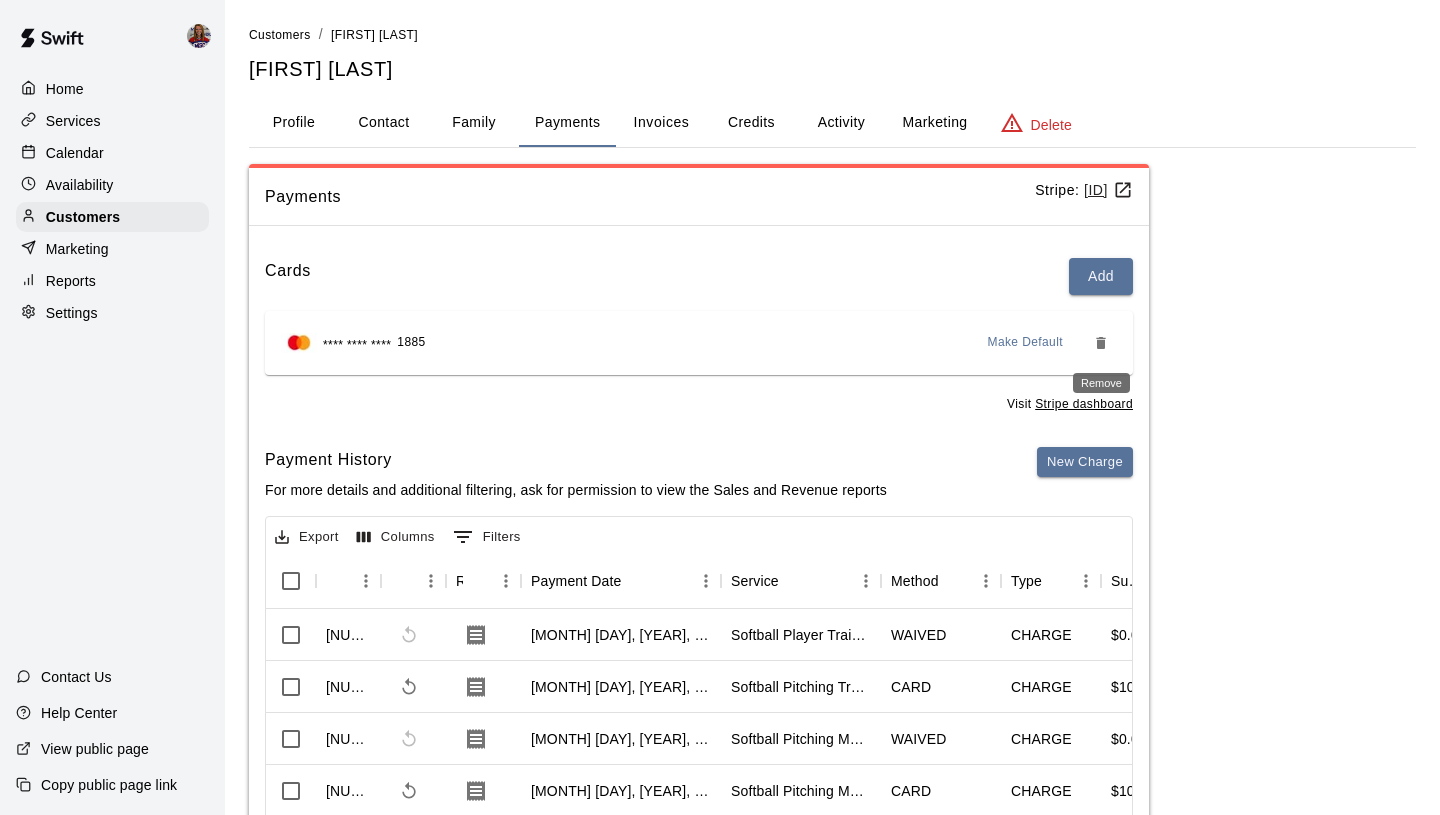 click 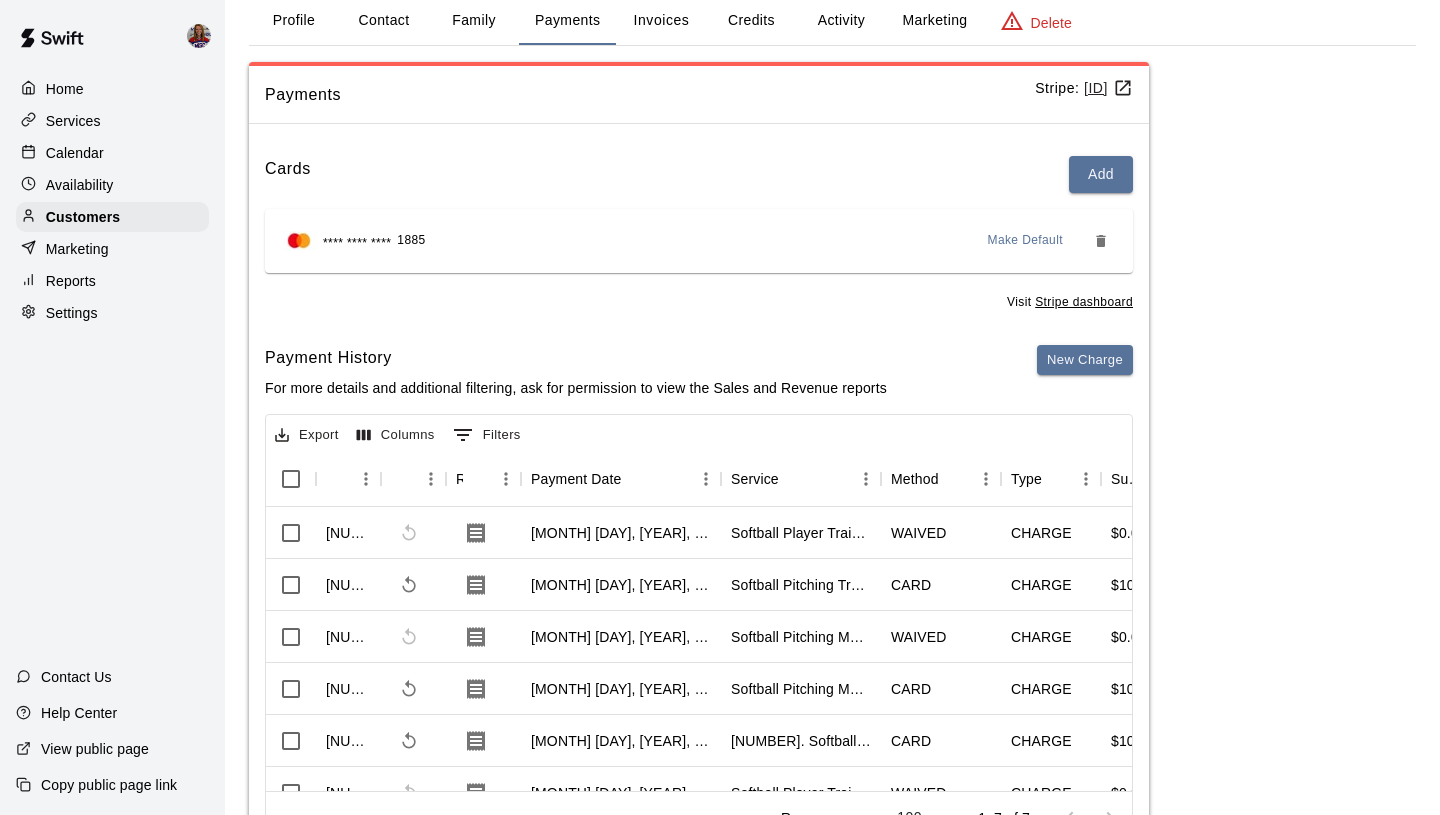 scroll, scrollTop: 100, scrollLeft: 0, axis: vertical 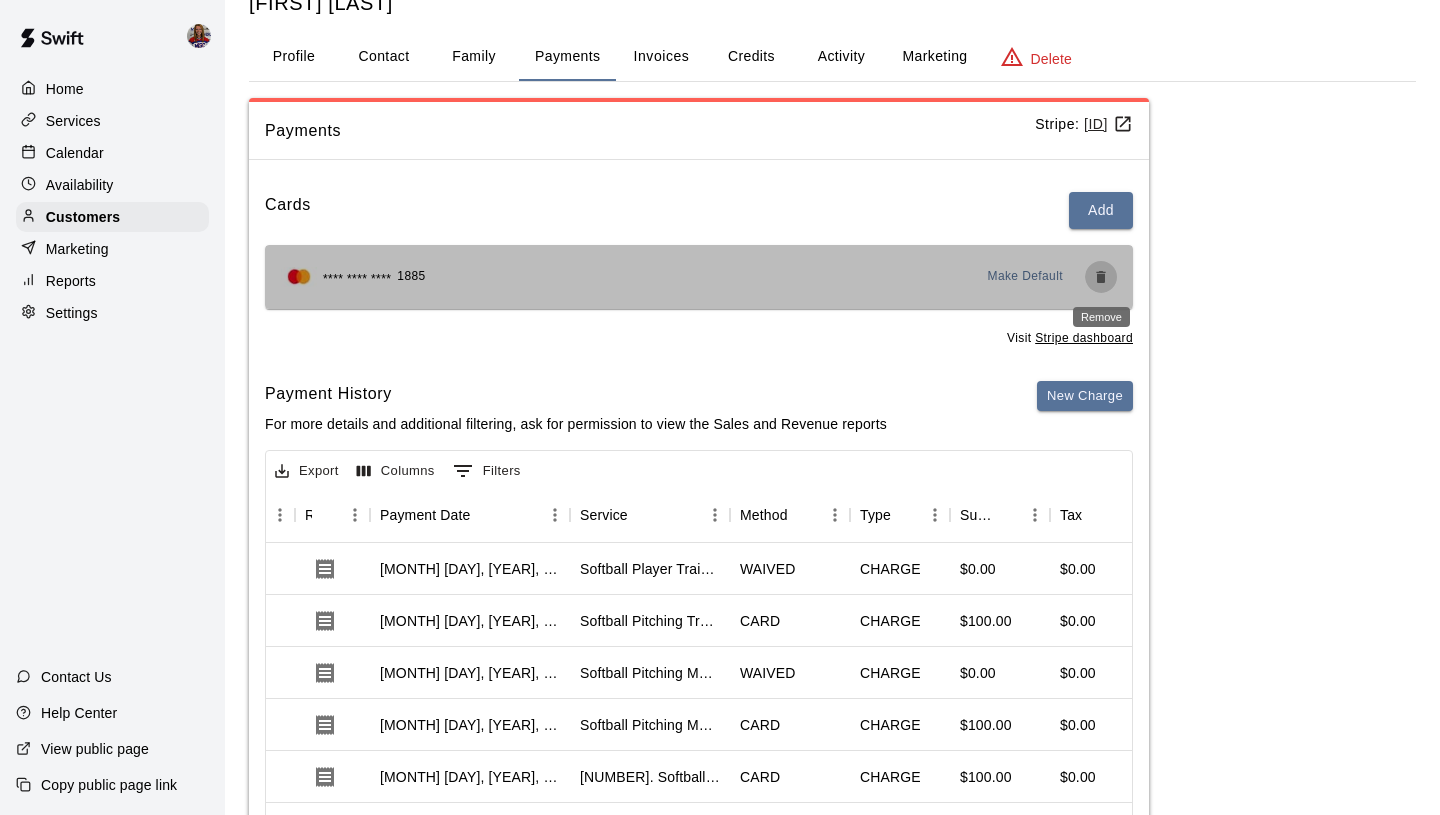 click 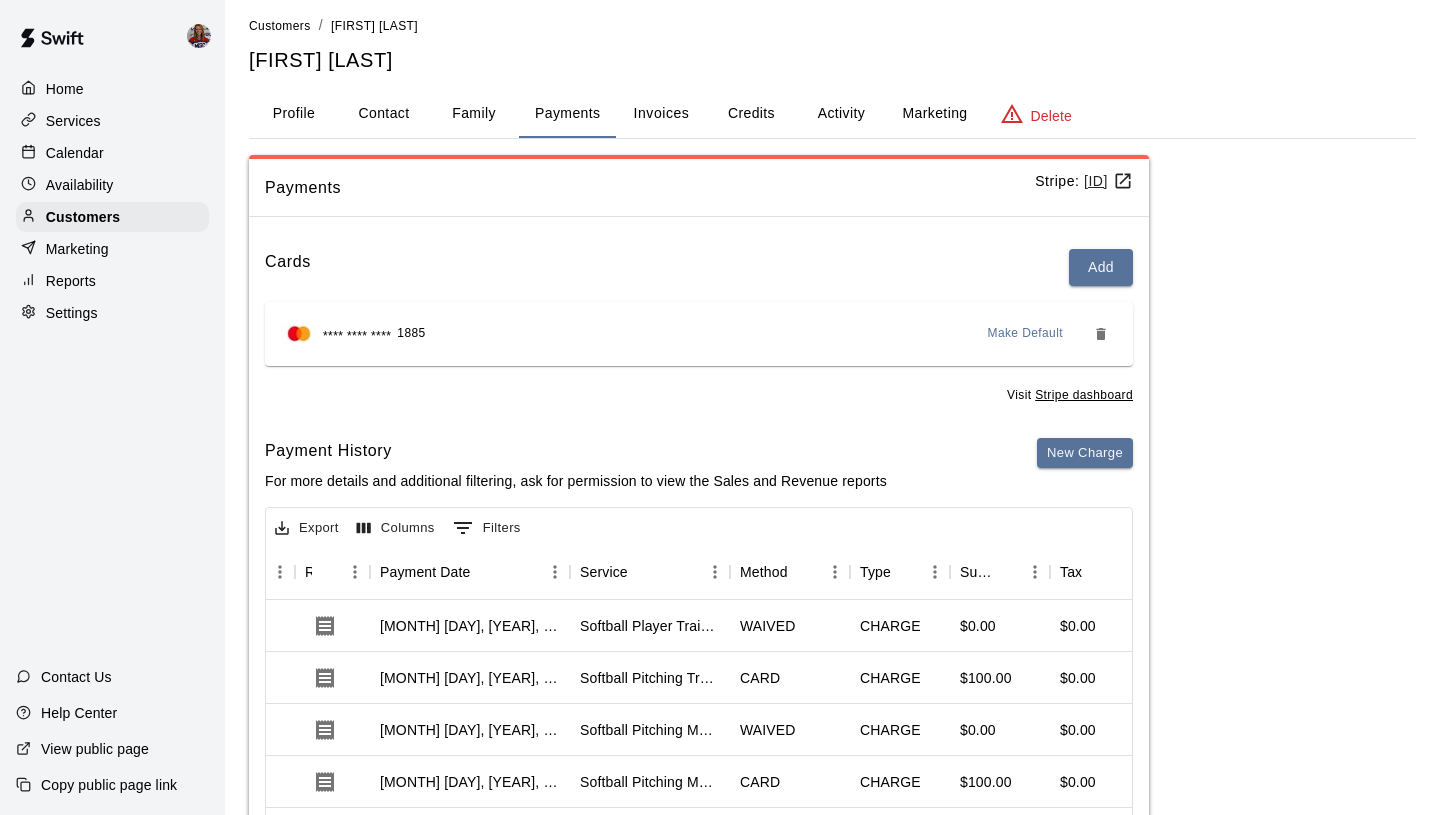 scroll, scrollTop: 0, scrollLeft: 0, axis: both 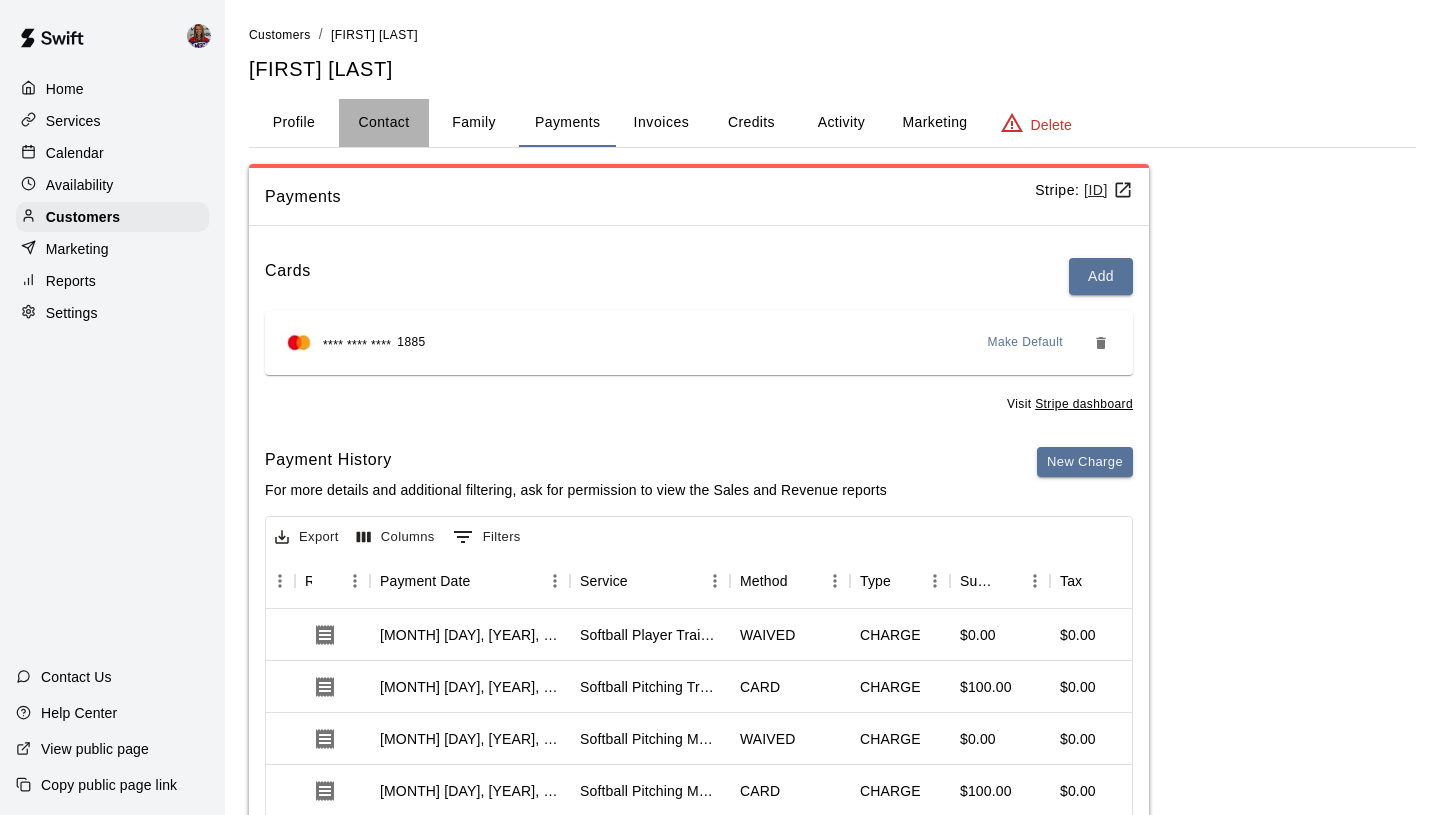 click on "Contact" at bounding box center [384, 123] 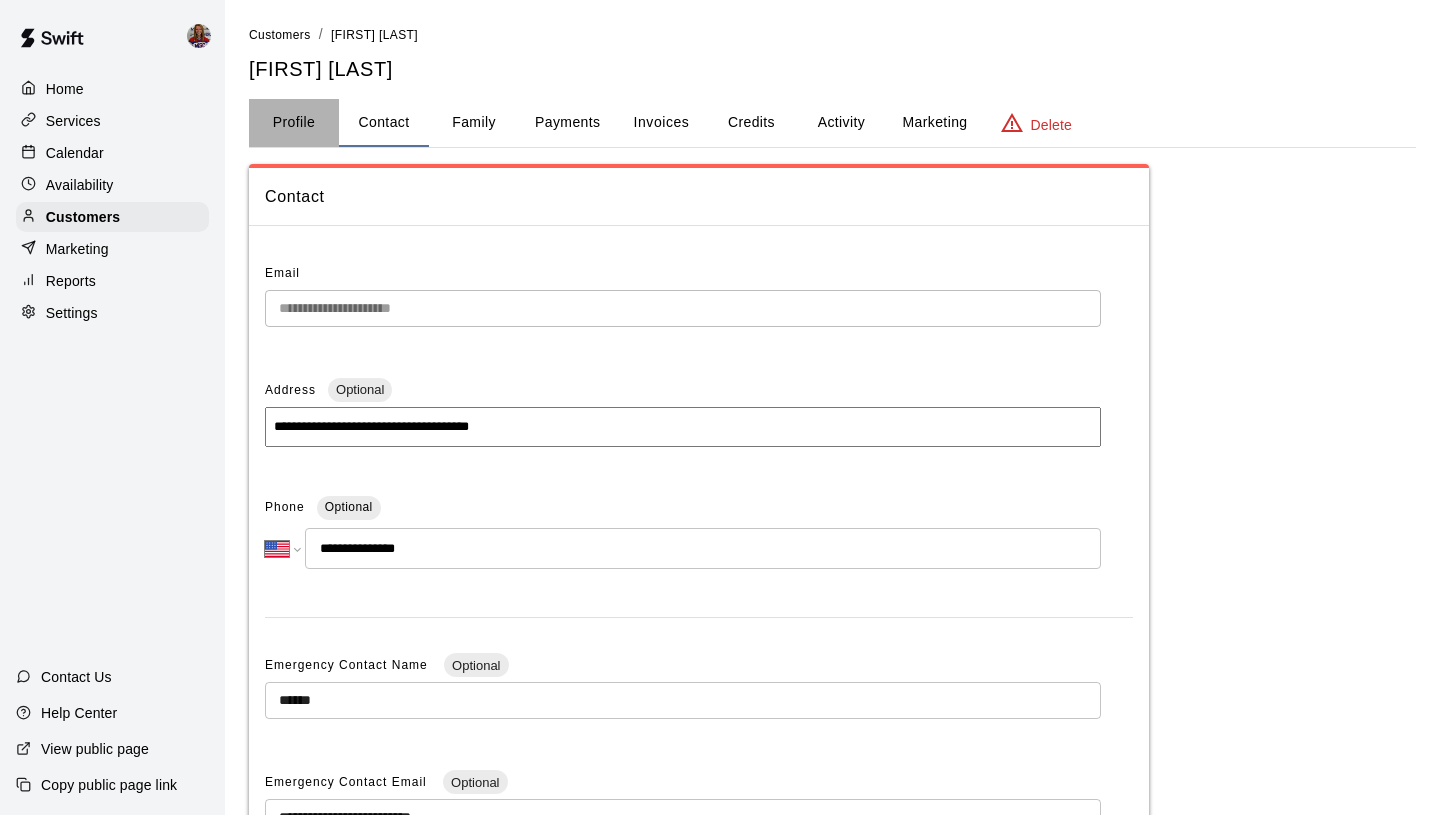 click on "Profile" at bounding box center (294, 123) 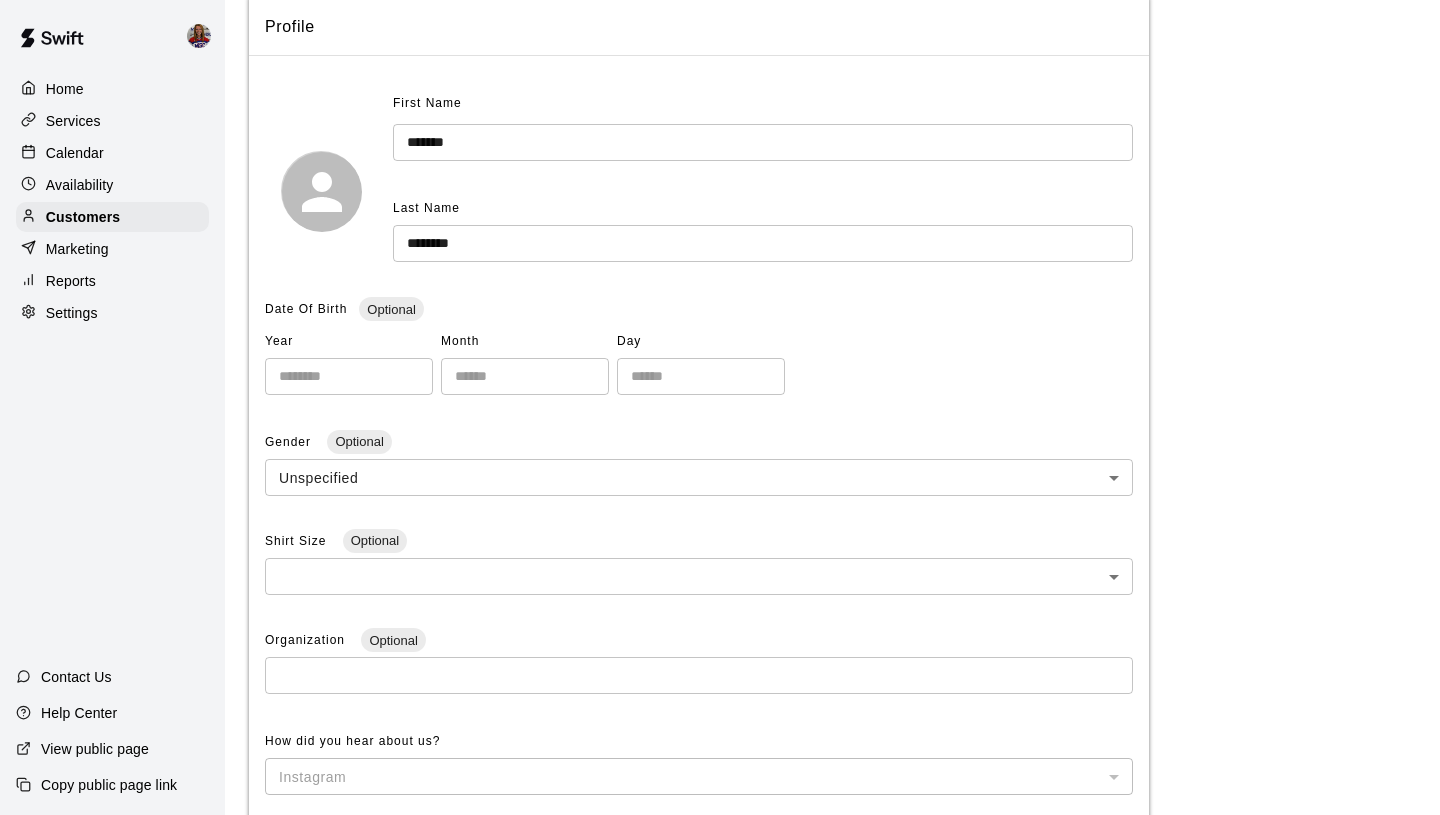 scroll, scrollTop: 0, scrollLeft: 0, axis: both 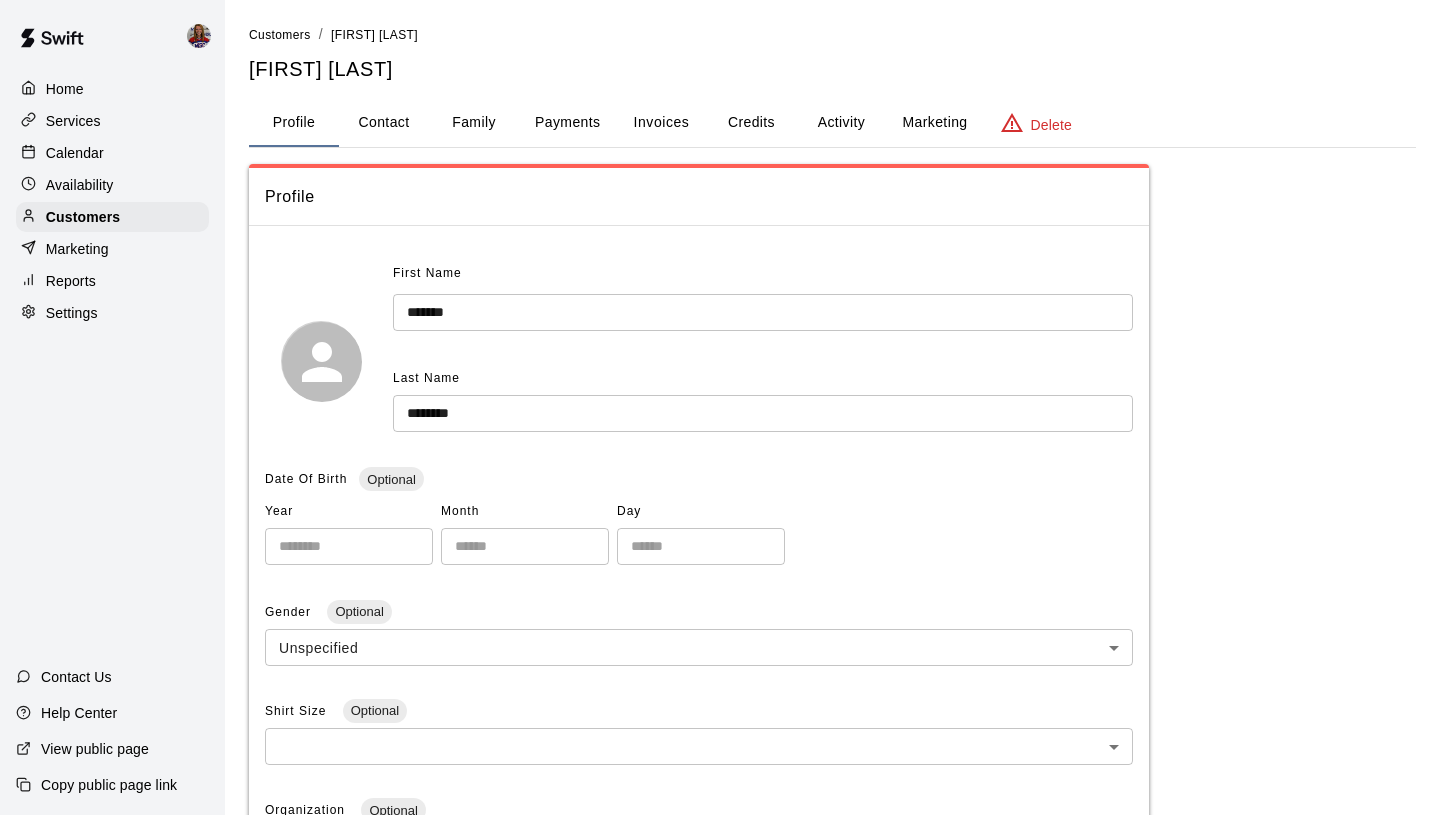 click on "Payments" at bounding box center [567, 123] 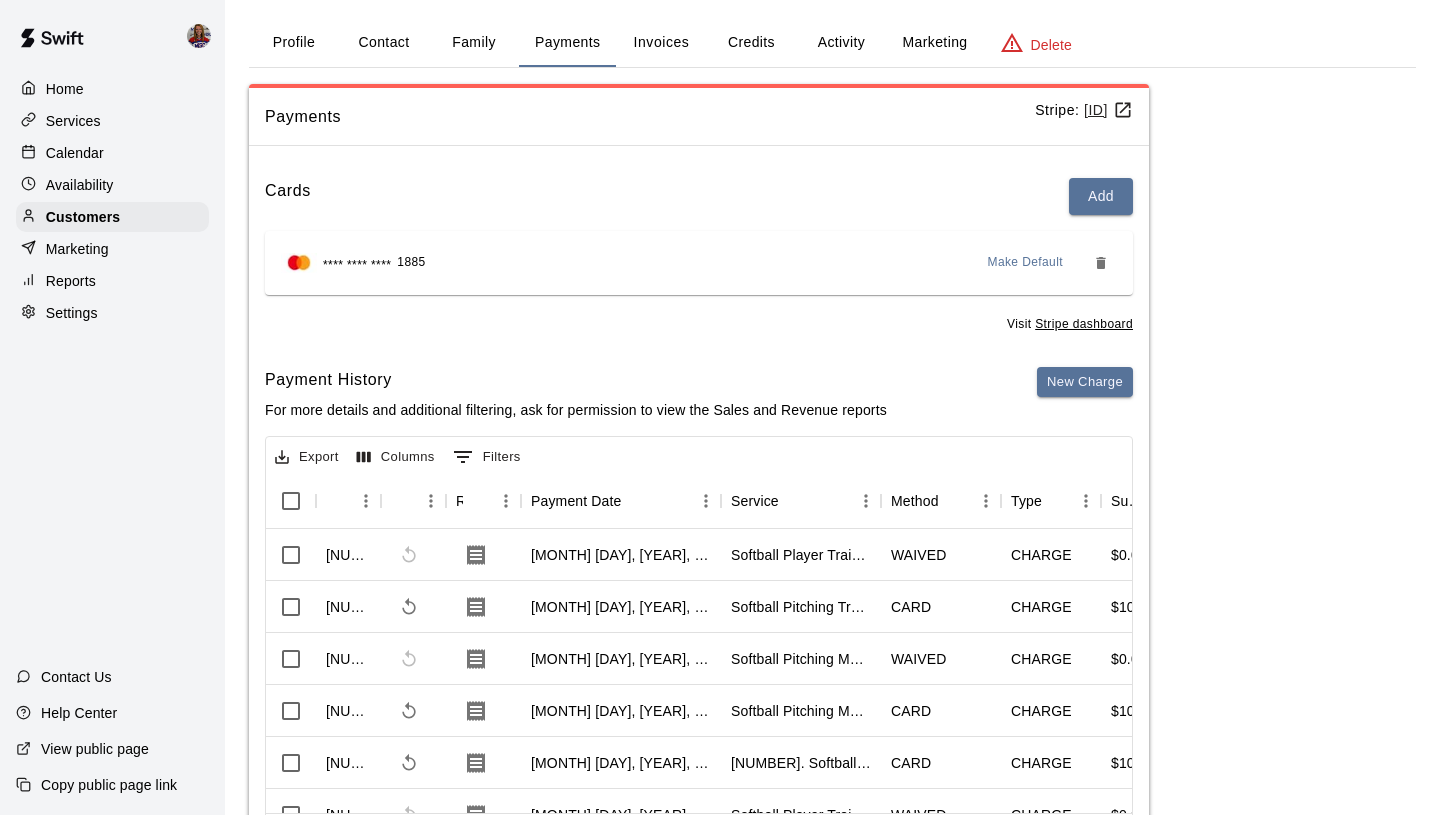 scroll, scrollTop: 90, scrollLeft: 0, axis: vertical 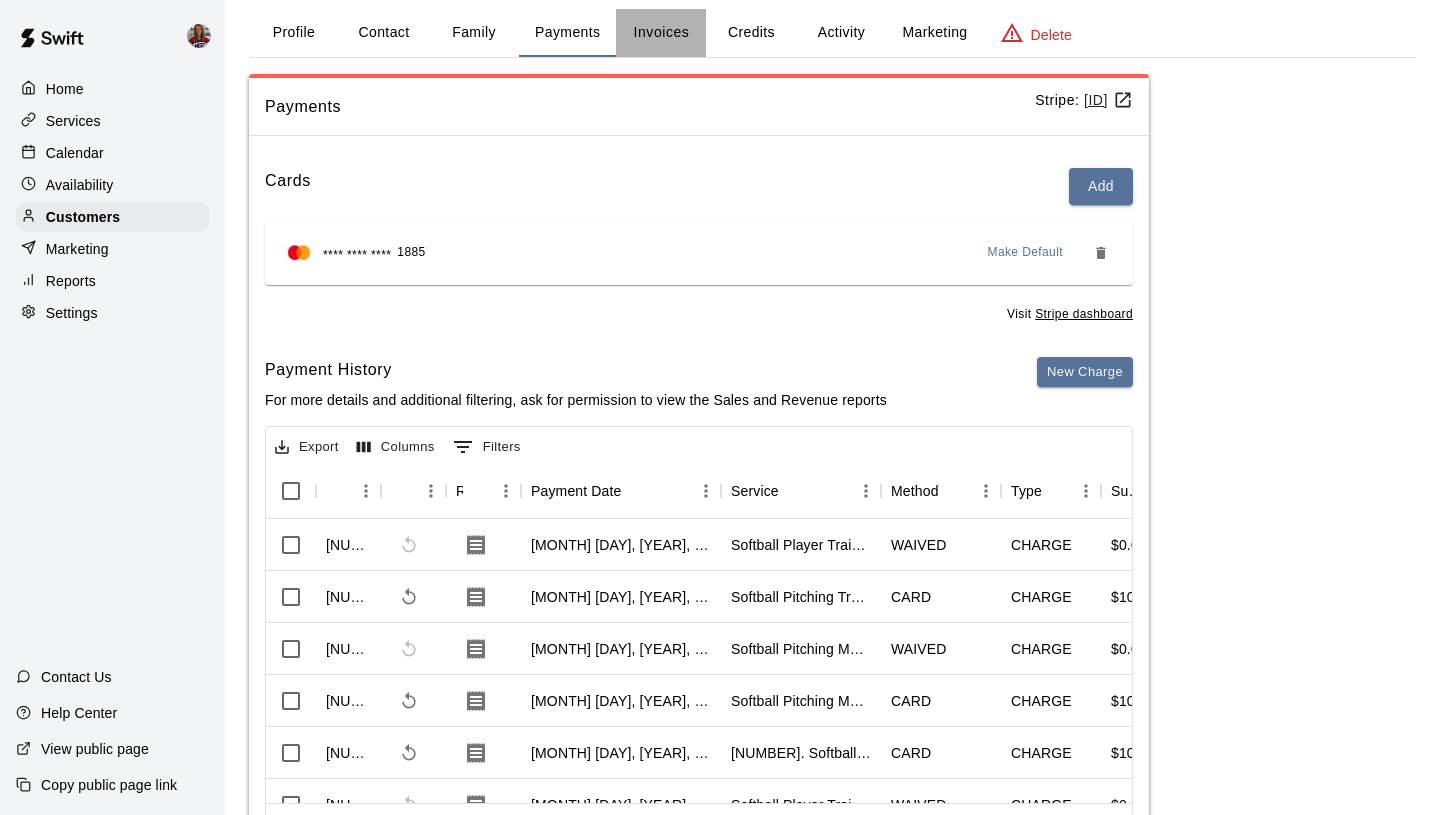 click on "Invoices" at bounding box center [661, 33] 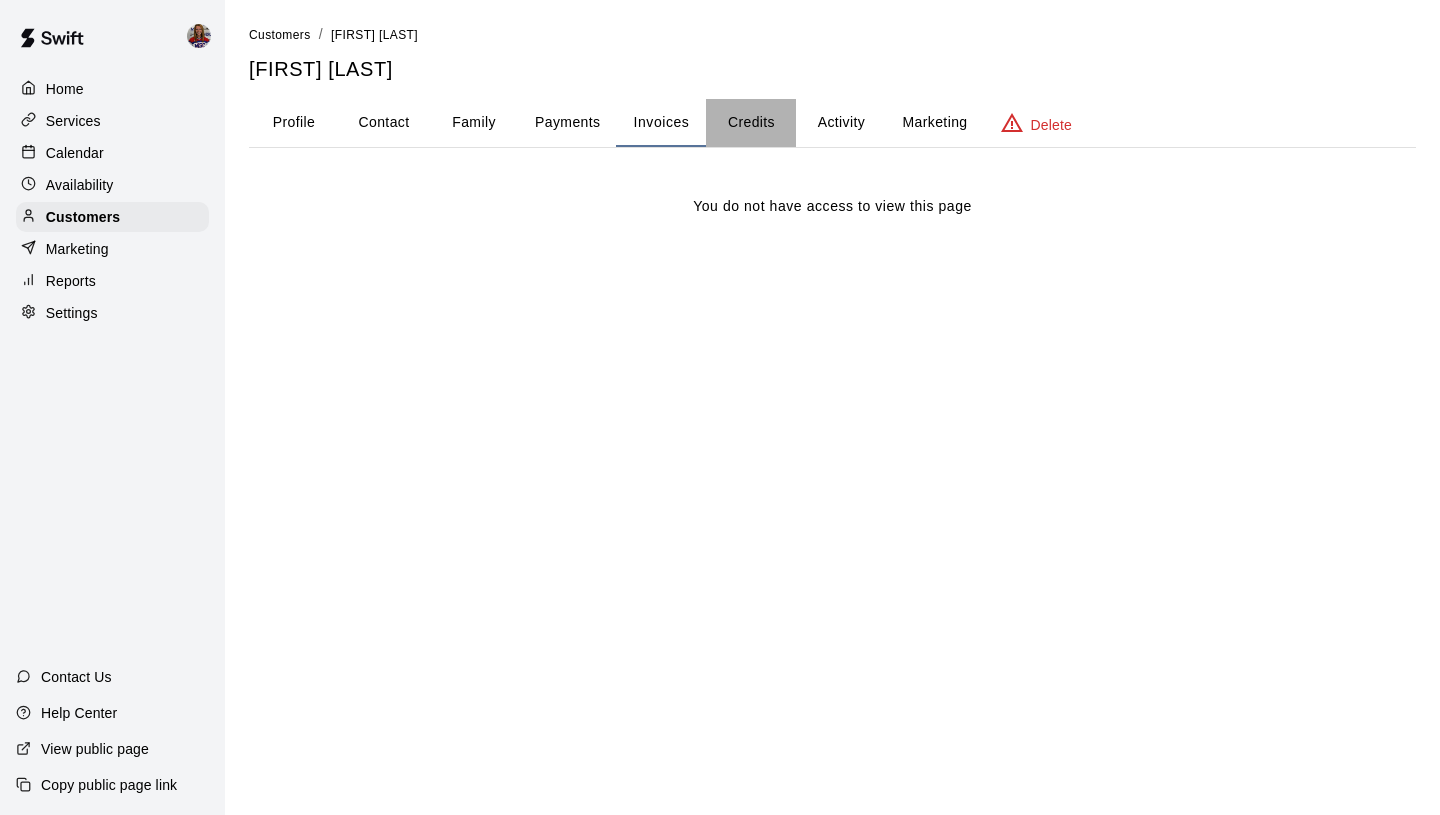click on "Credits" at bounding box center [751, 123] 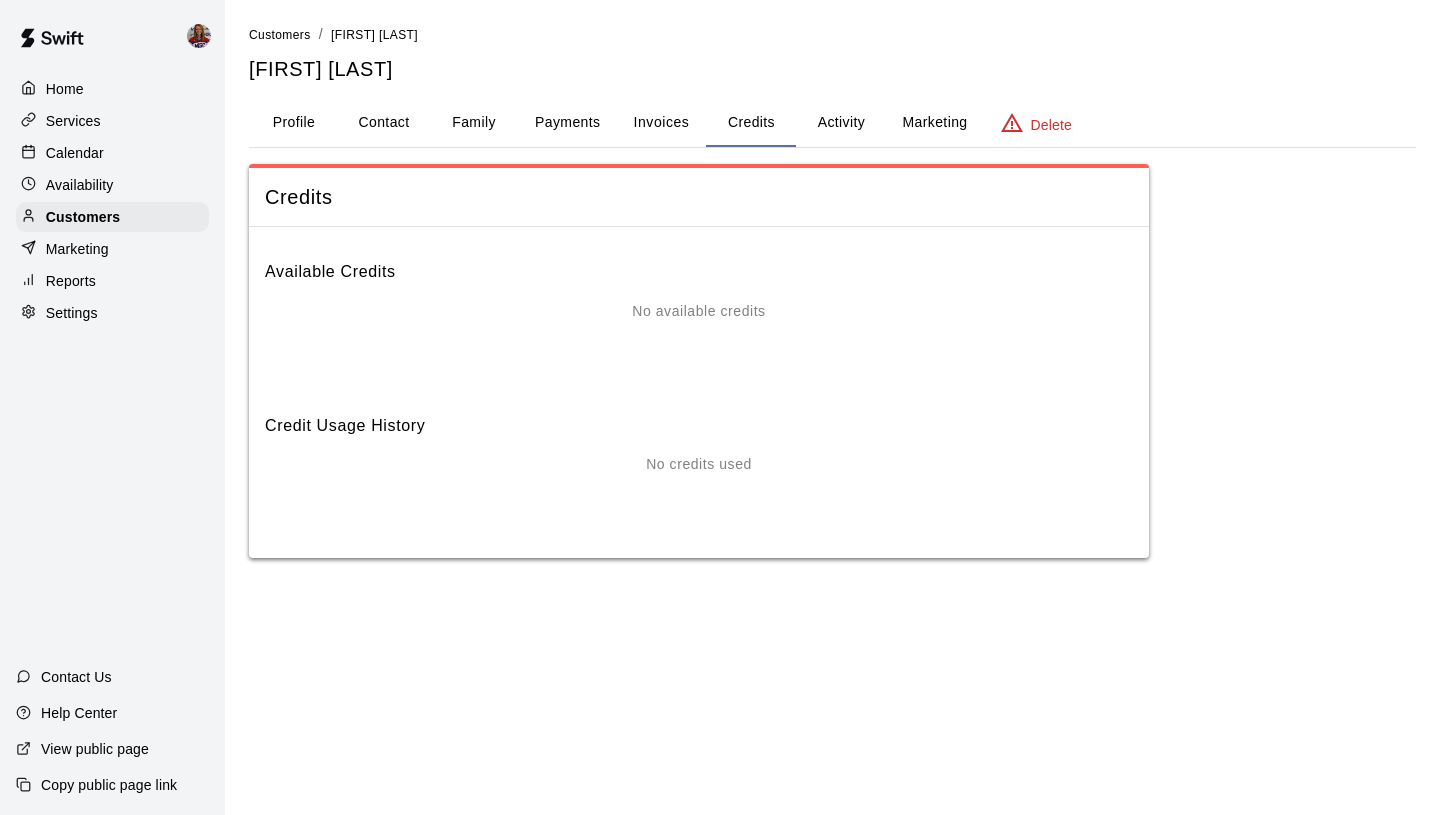 click on "Customers / [FIRST] [LAST] [FIRST] [LAST] Profile Contact Family Payments Invoices Credits Activity Marketing Delete Credits Available Credits No available credits Credit Usage History No credits used" at bounding box center [832, 291] 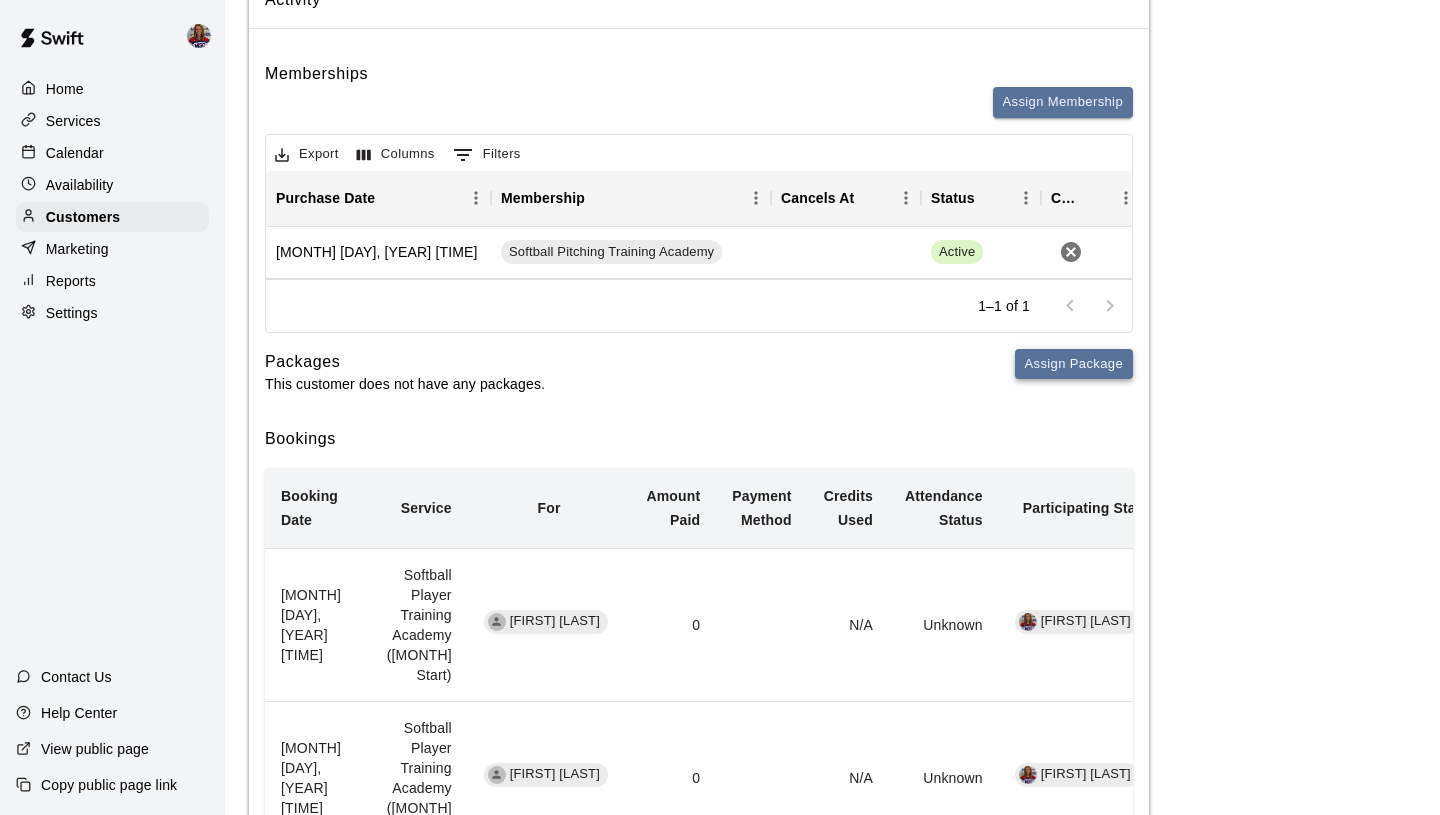 scroll, scrollTop: 178, scrollLeft: 0, axis: vertical 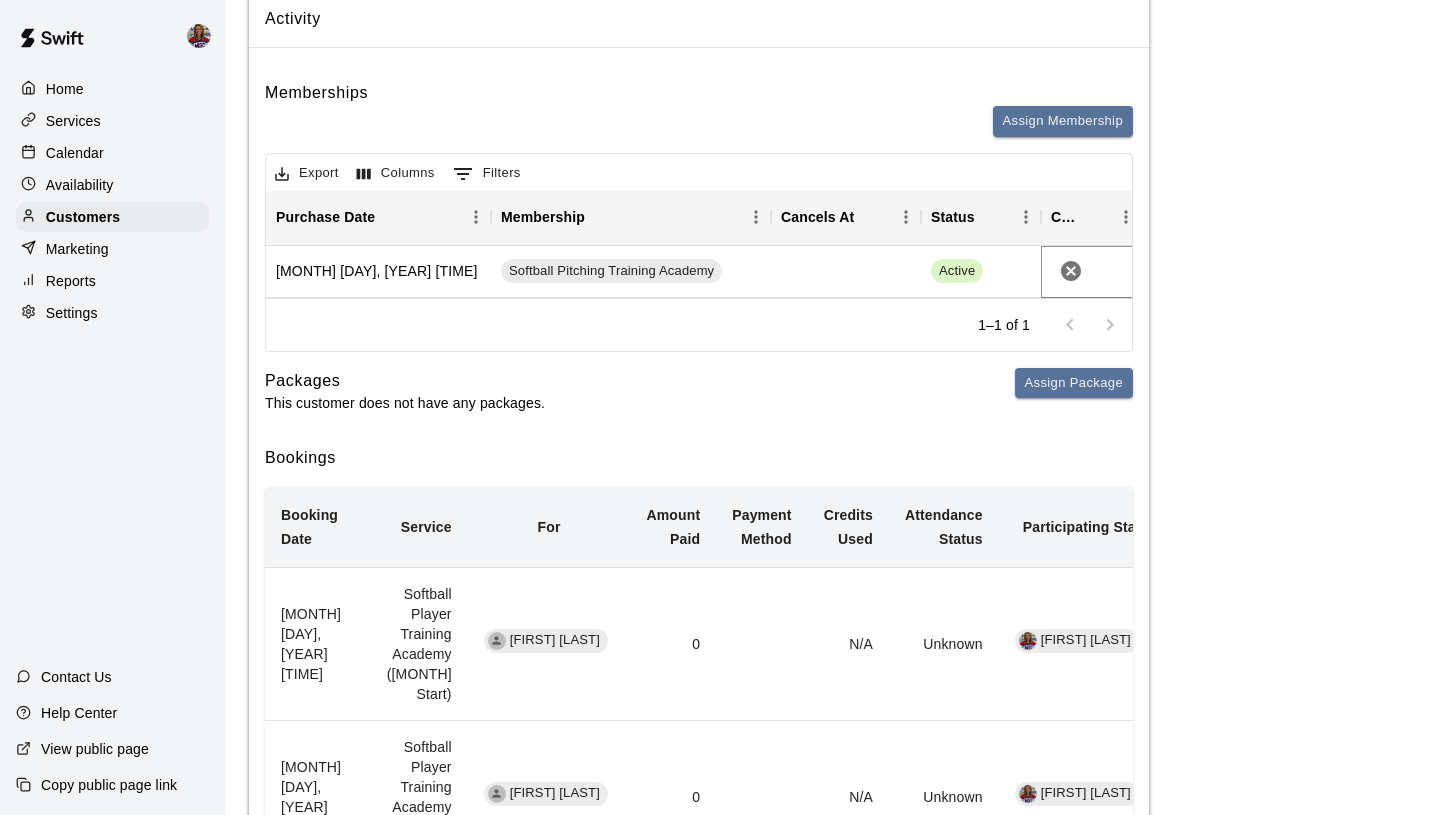 click 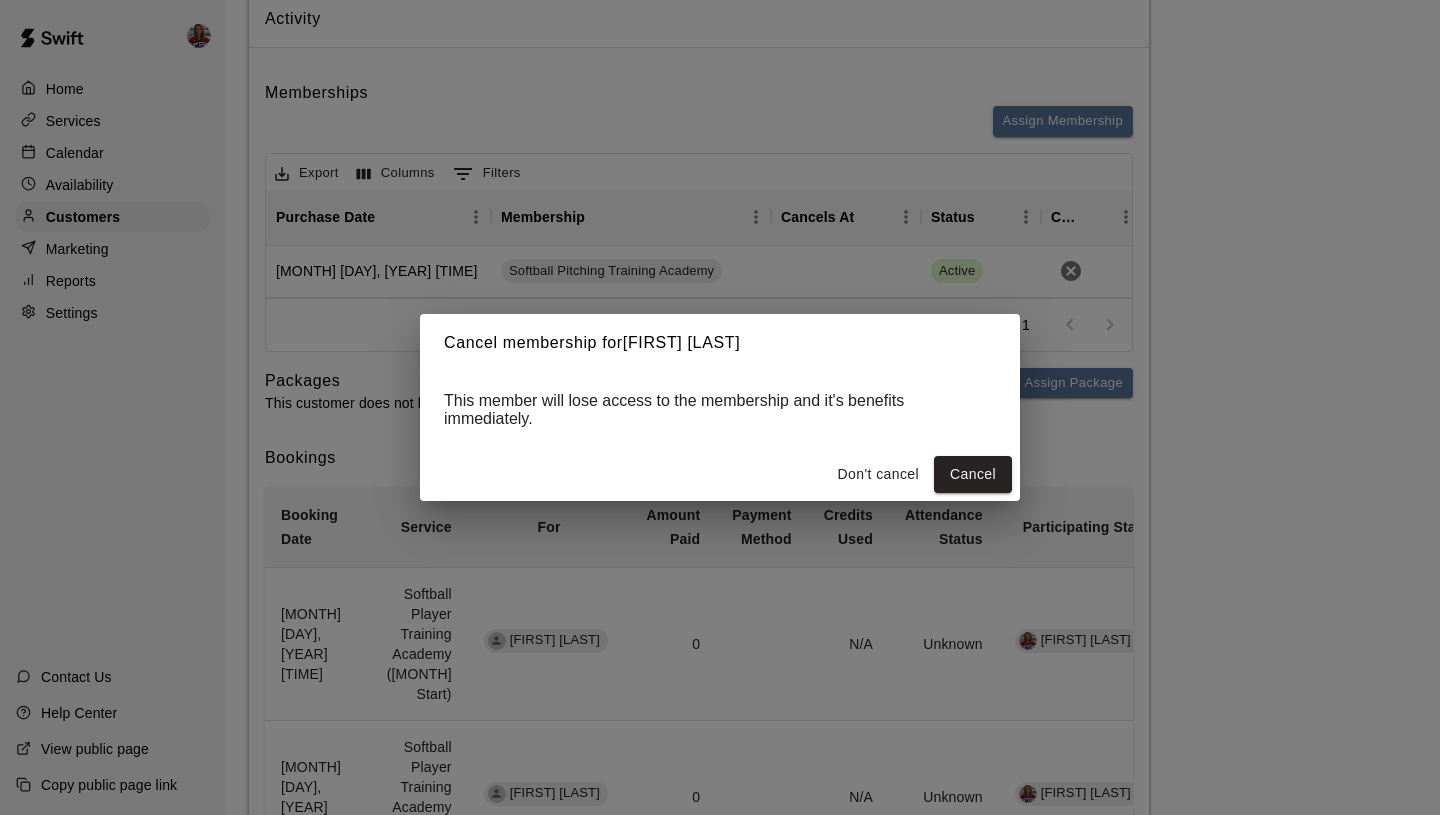 click on "Don't cancel" at bounding box center [878, 474] 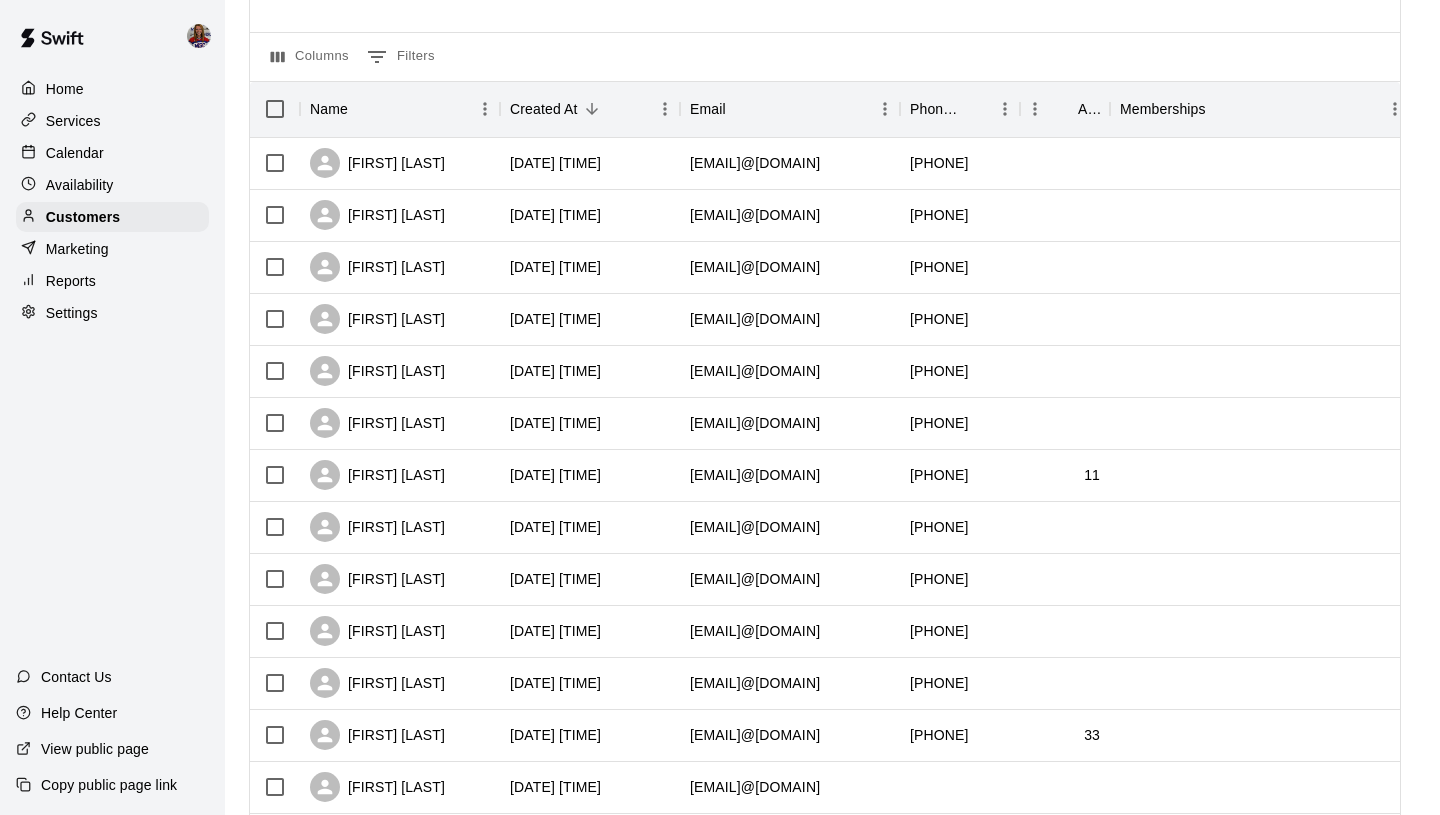 scroll, scrollTop: 0, scrollLeft: 0, axis: both 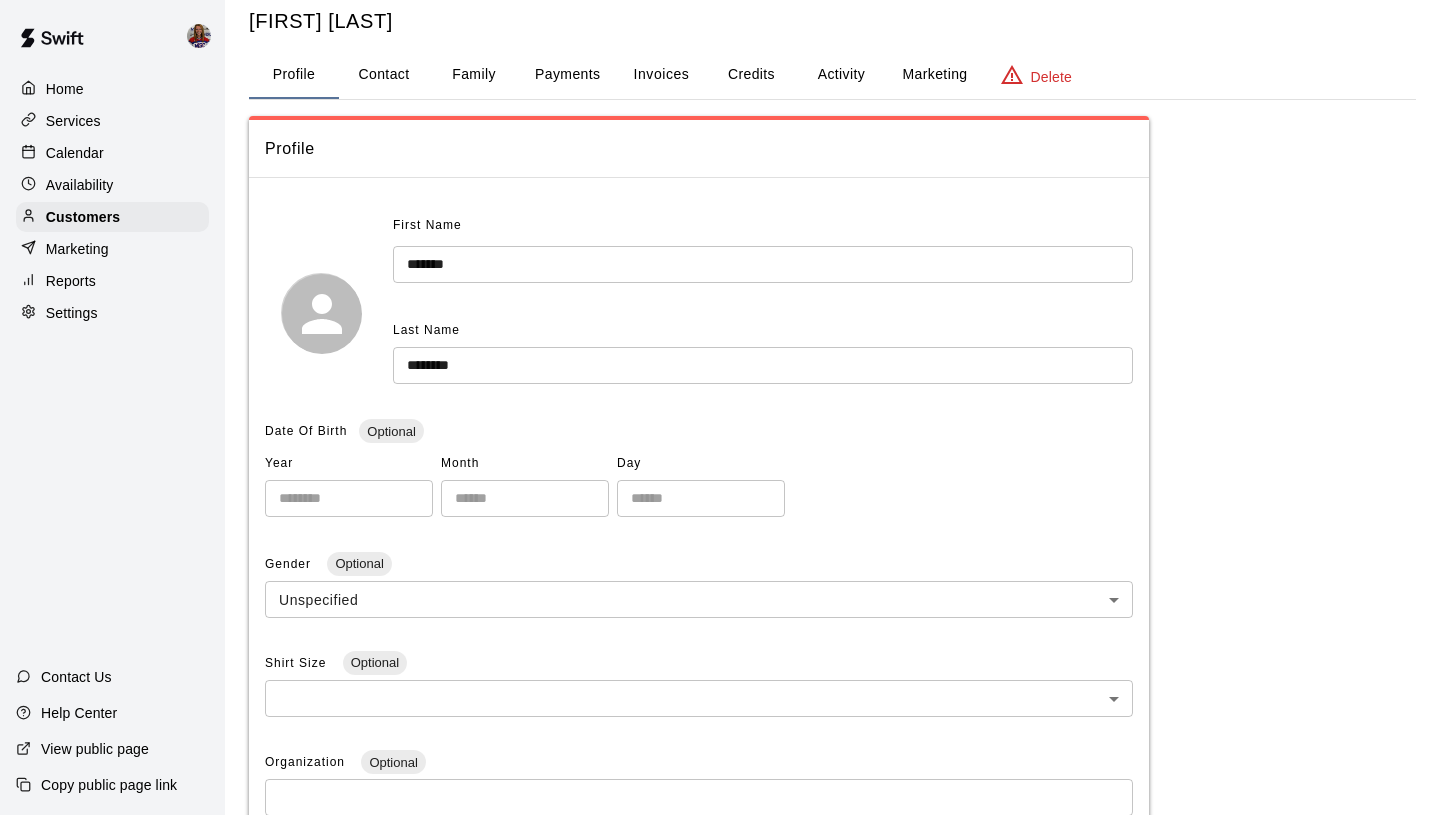 click on "Contact" at bounding box center [384, 75] 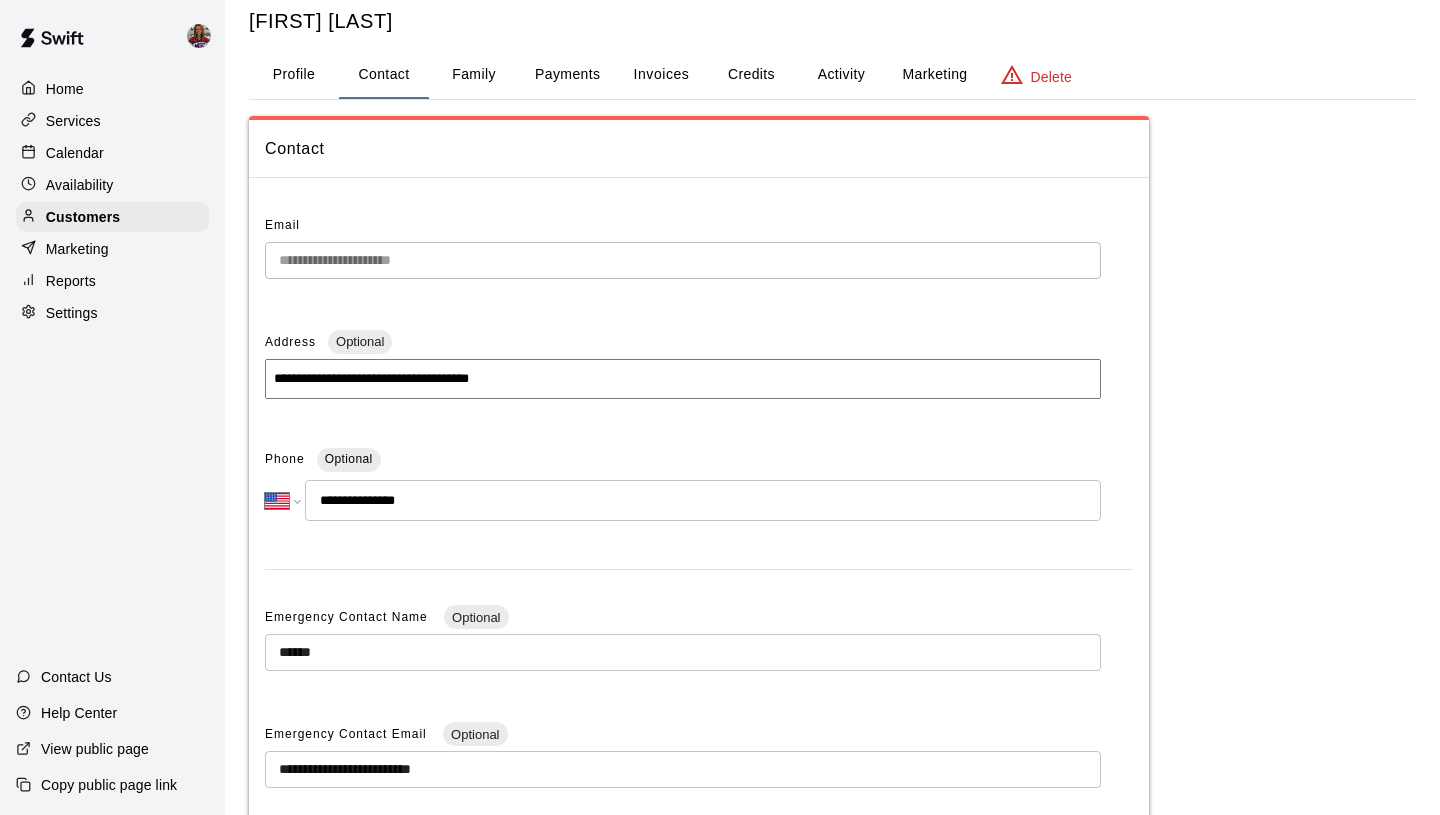 click on "Payments" at bounding box center (567, 75) 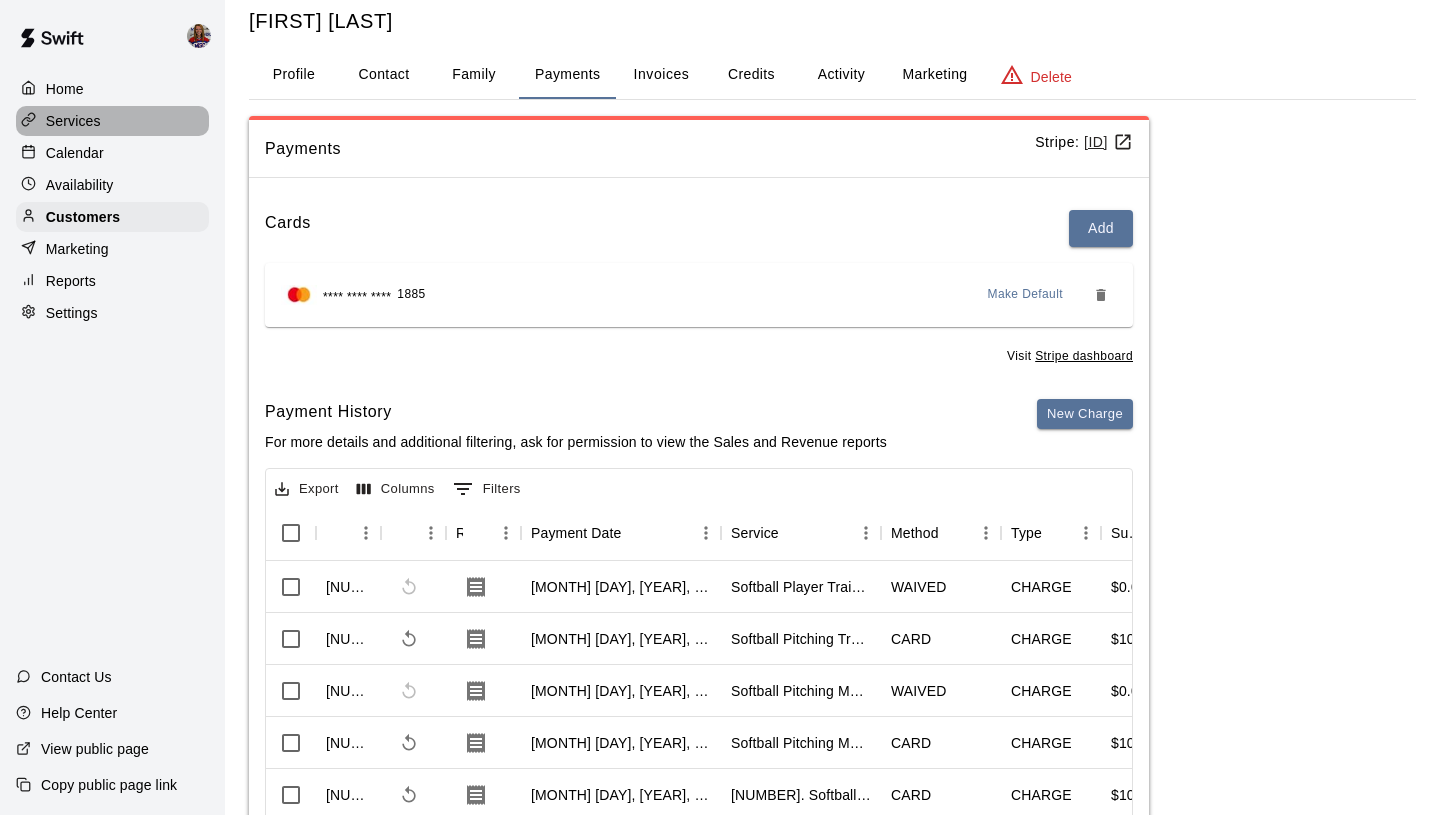 click on "Services" at bounding box center (112, 121) 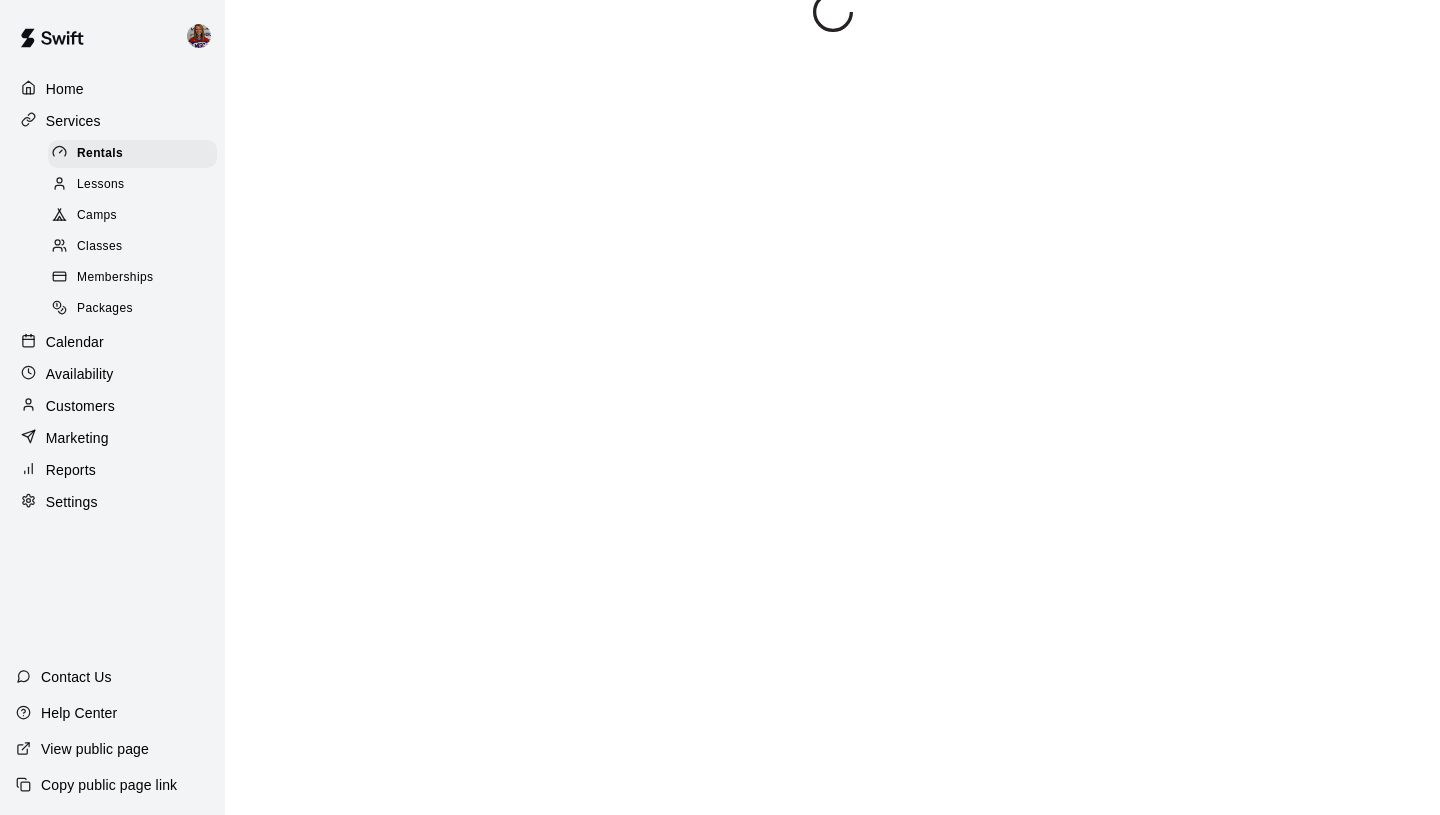 scroll, scrollTop: 0, scrollLeft: 0, axis: both 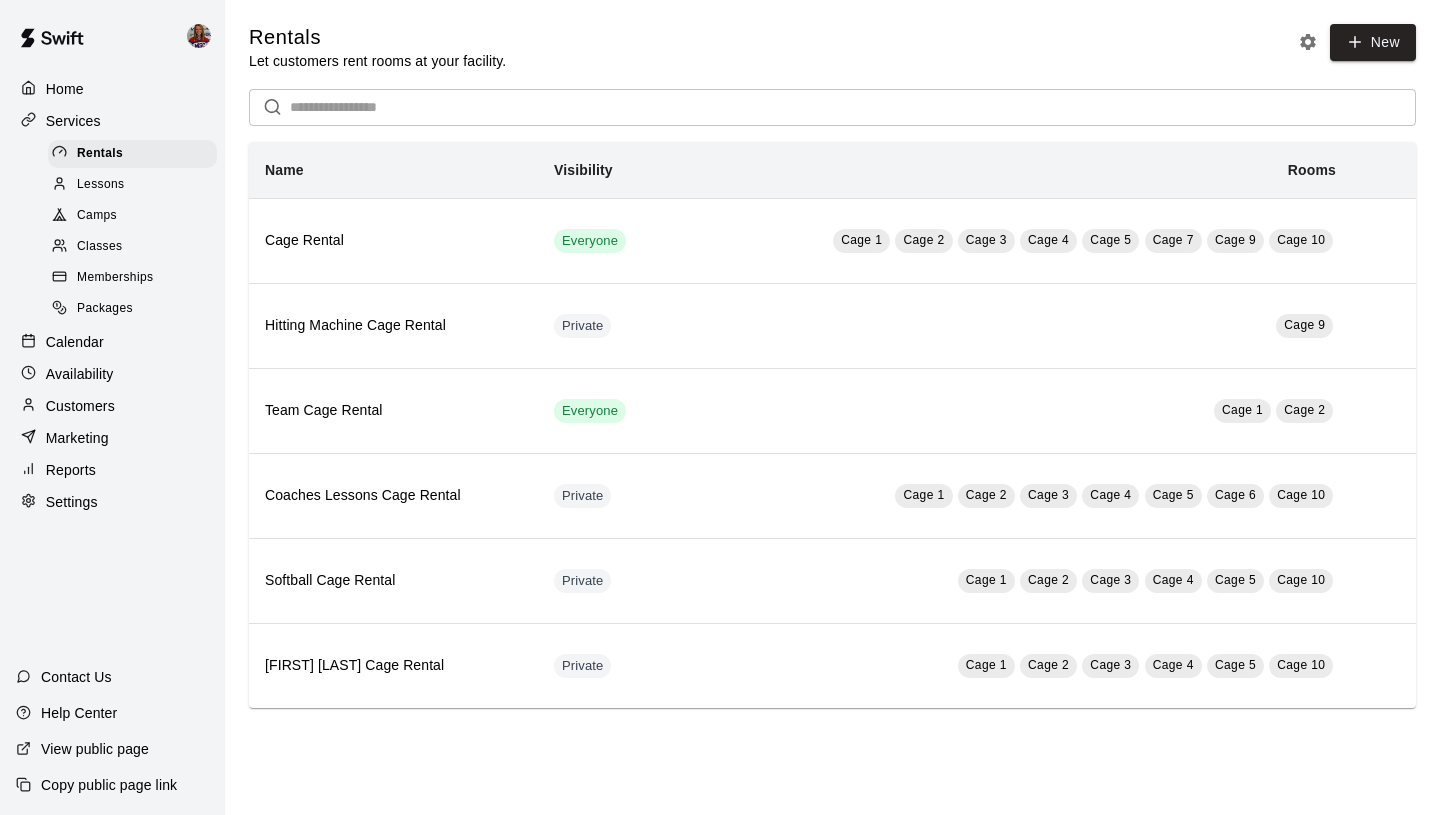 click on "Classes" at bounding box center [132, 247] 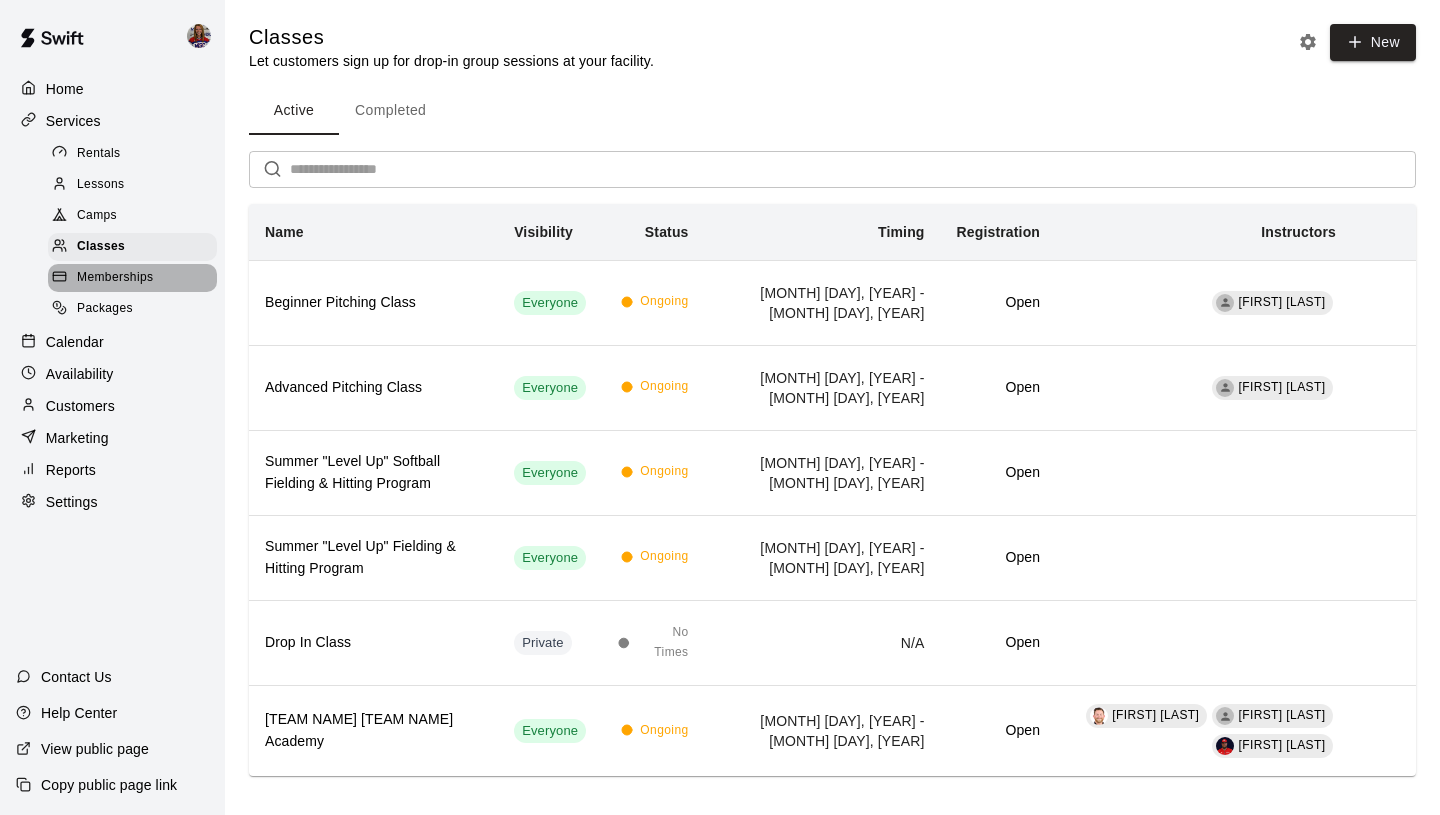 click on "Memberships" at bounding box center (115, 278) 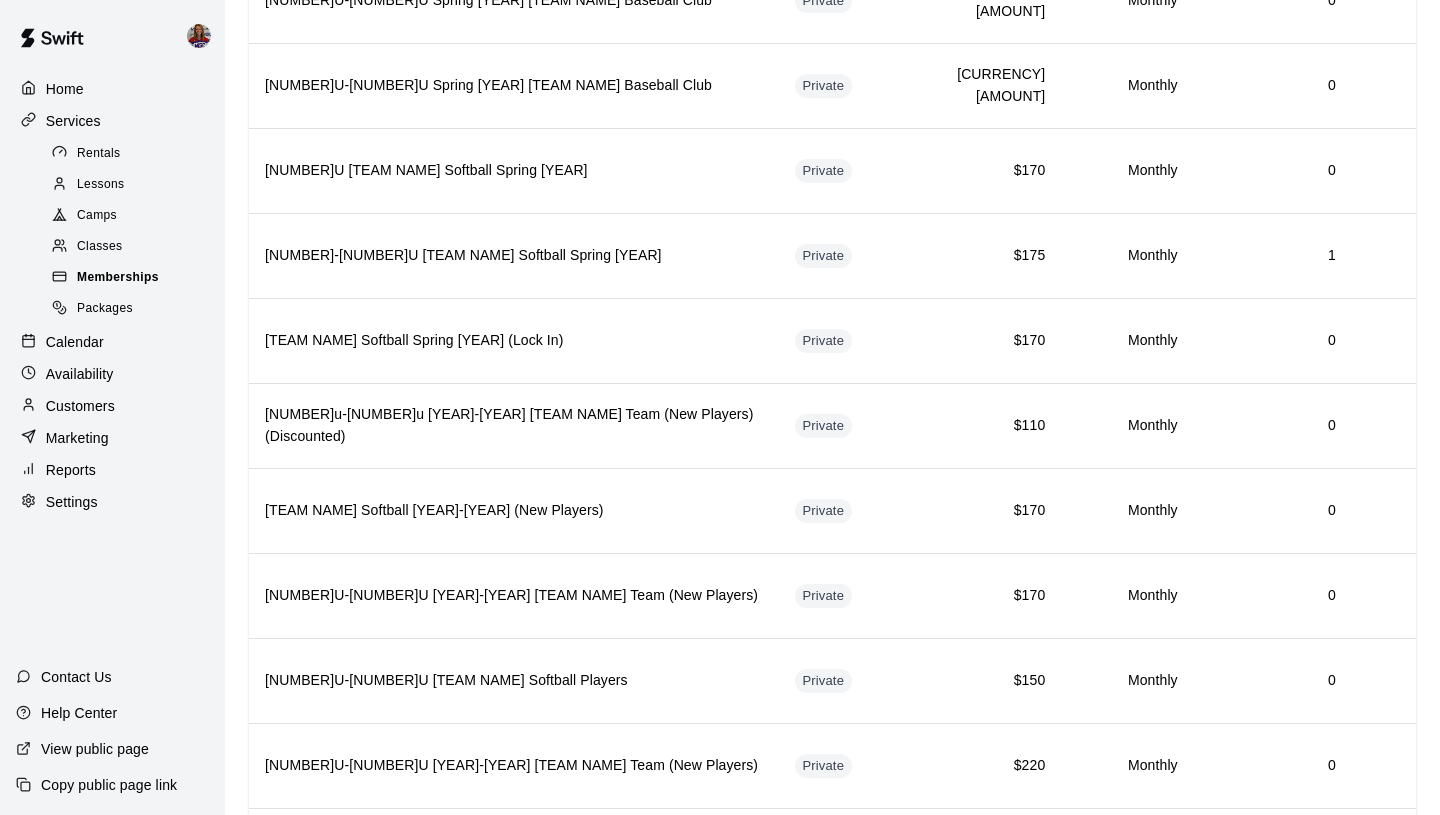 scroll, scrollTop: 1309, scrollLeft: 0, axis: vertical 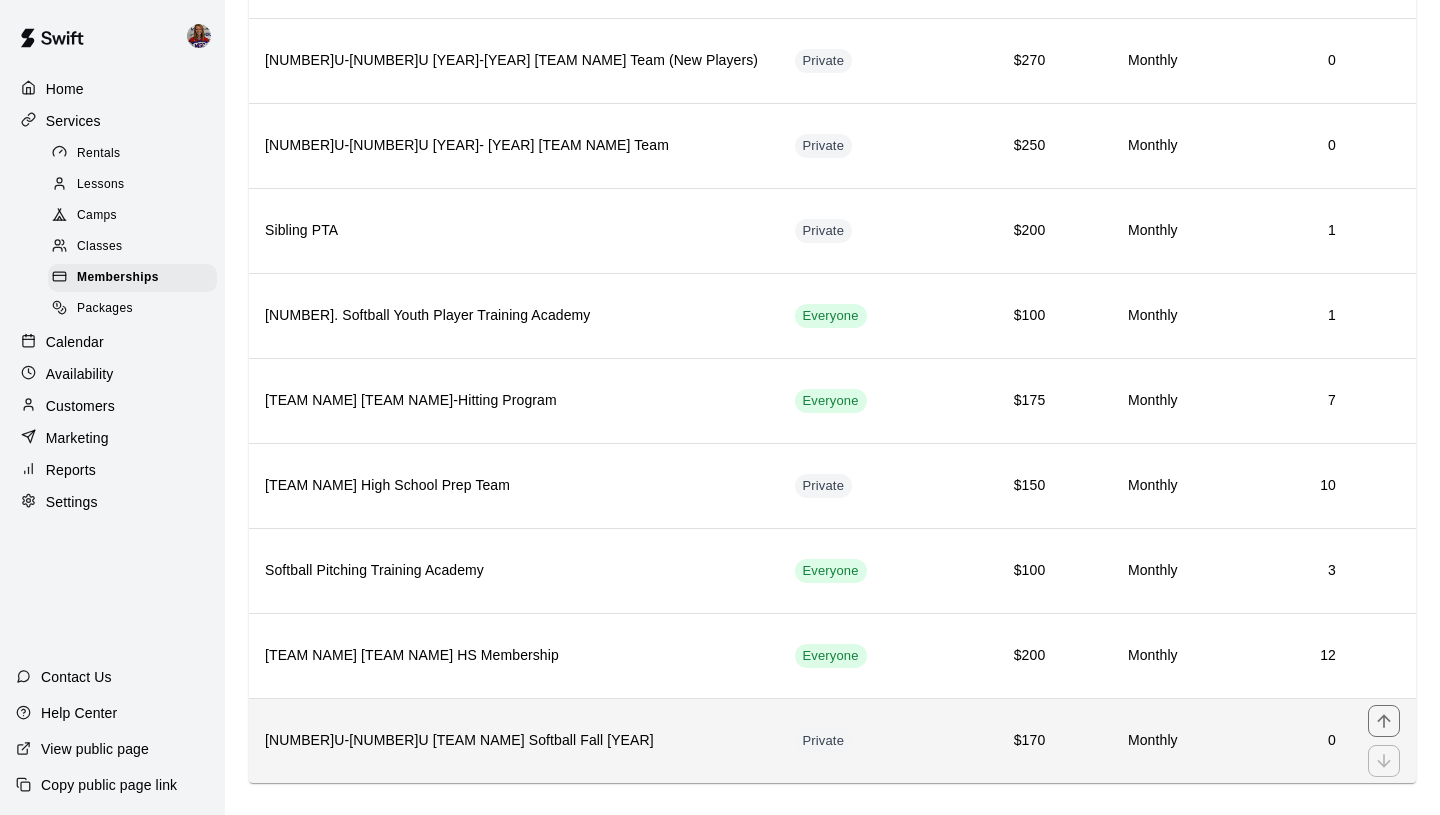 click on "[NUMBER]U-[NUMBER]U [TEAM NAME] Softball Fall [YEAR]" at bounding box center [514, 740] 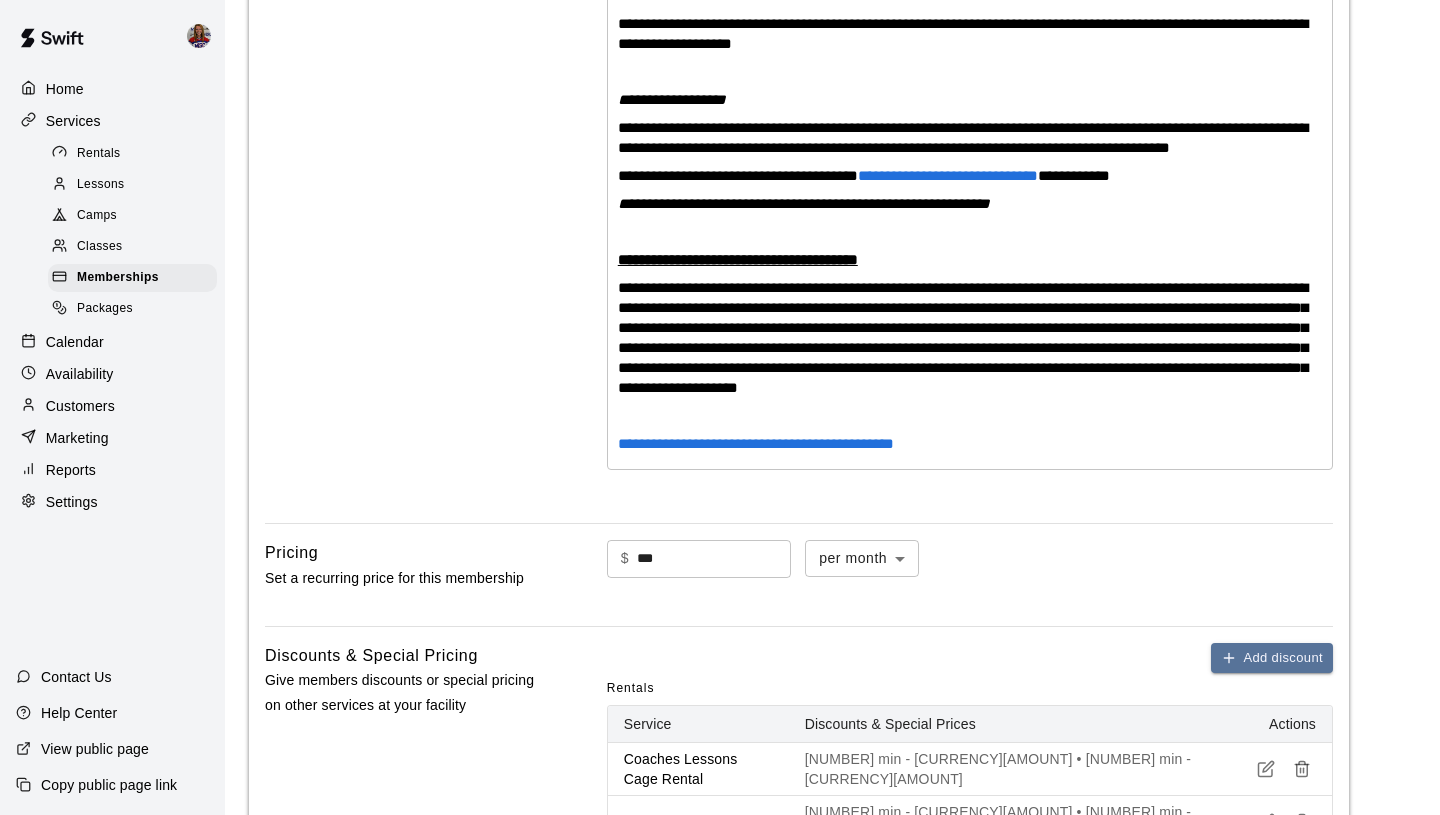 scroll, scrollTop: 454, scrollLeft: 0, axis: vertical 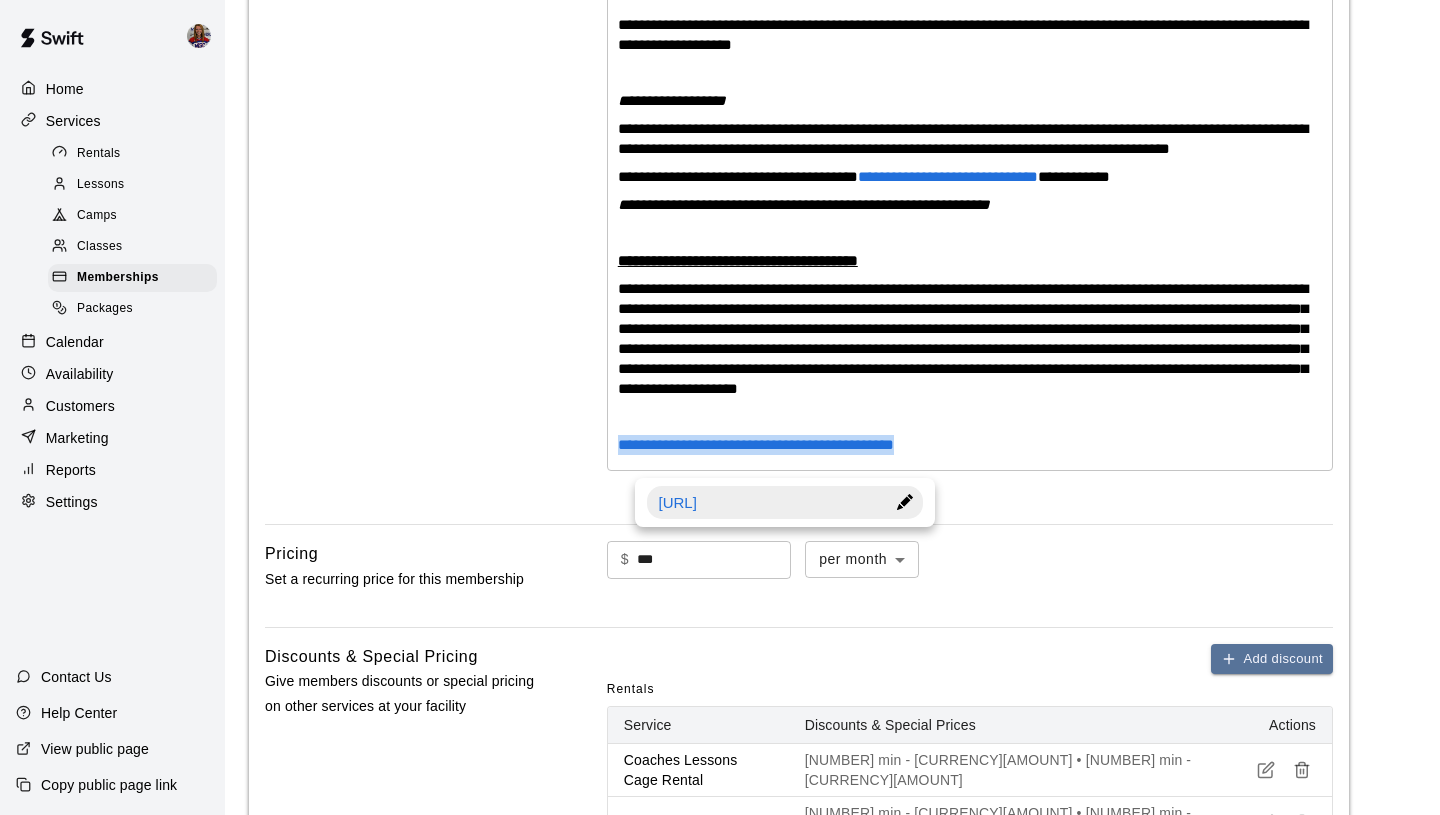 drag, startPoint x: 958, startPoint y: 477, endPoint x: 597, endPoint y: 467, distance: 361.1385 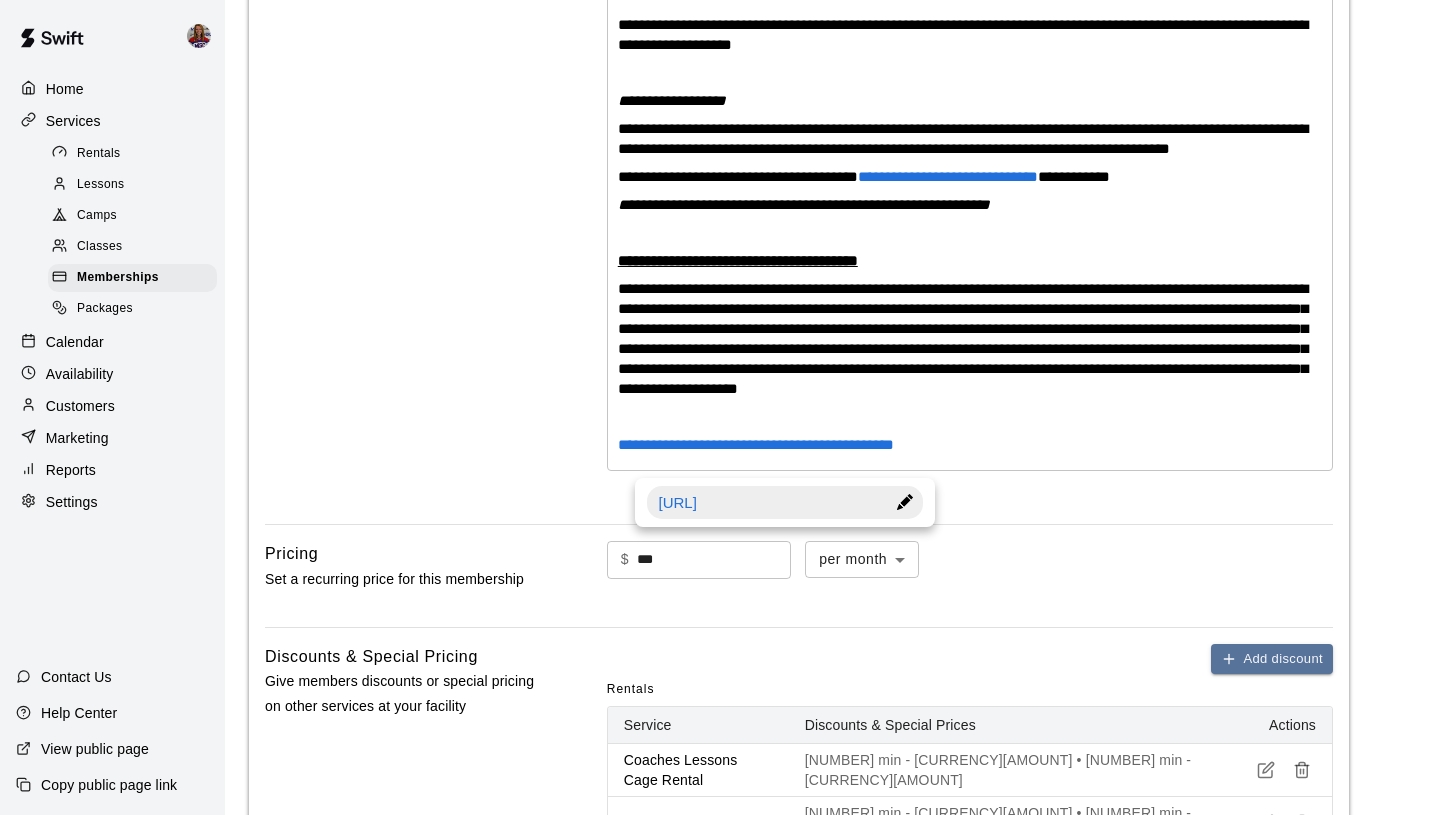 click on "Basics Set the name and description" at bounding box center [404, 118] 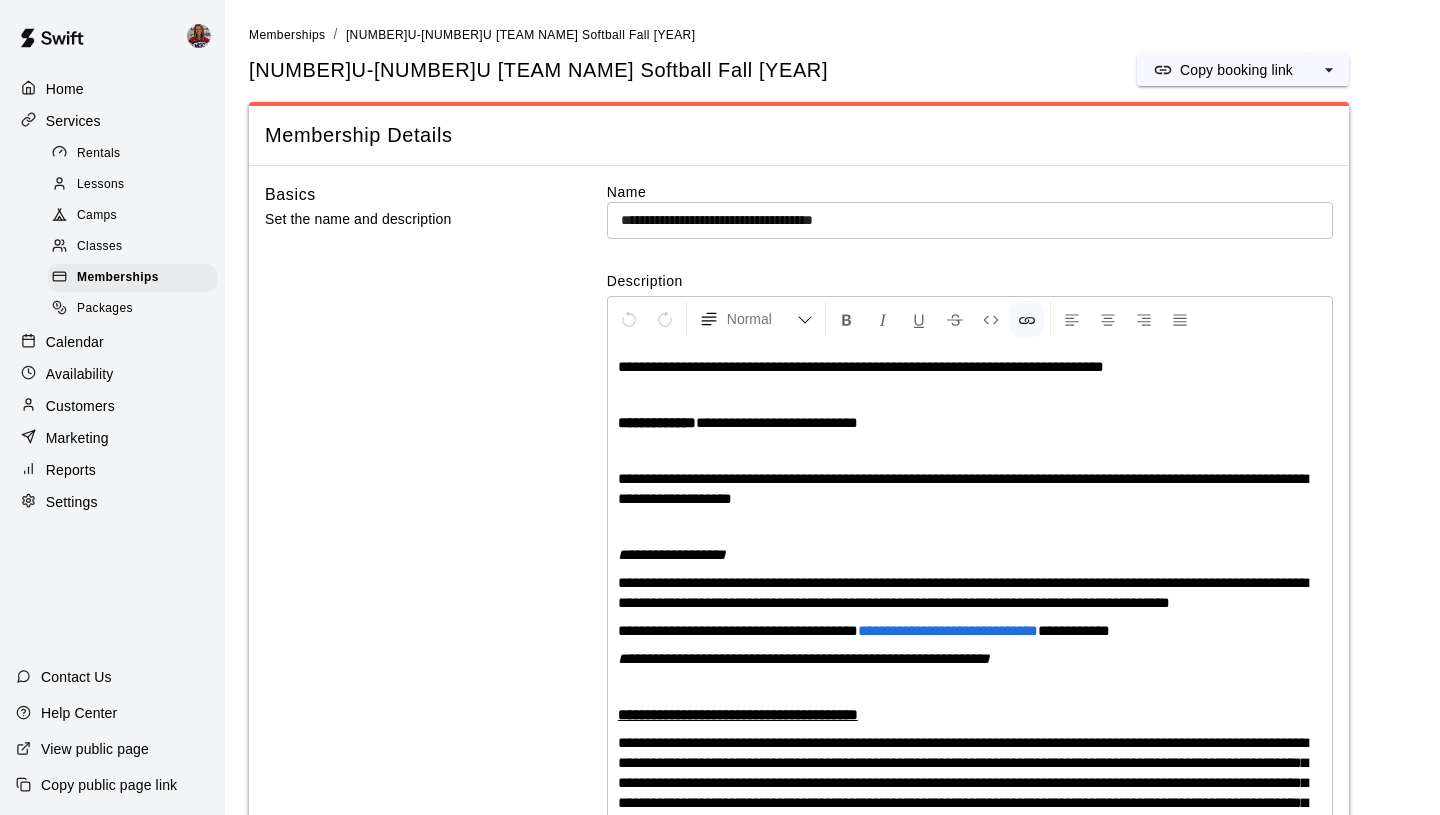 click on "Customers" at bounding box center (112, 406) 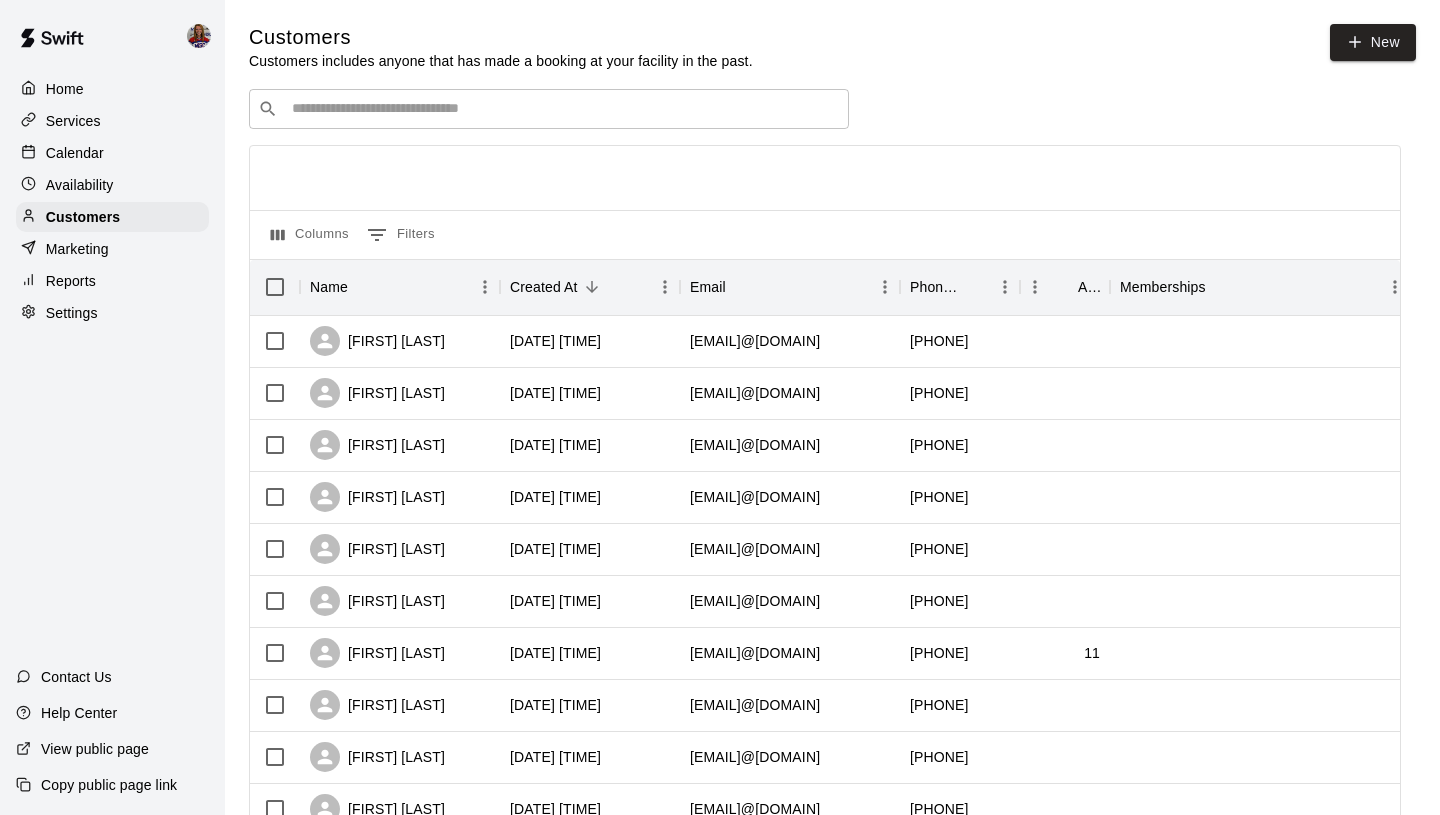 click at bounding box center (563, 109) 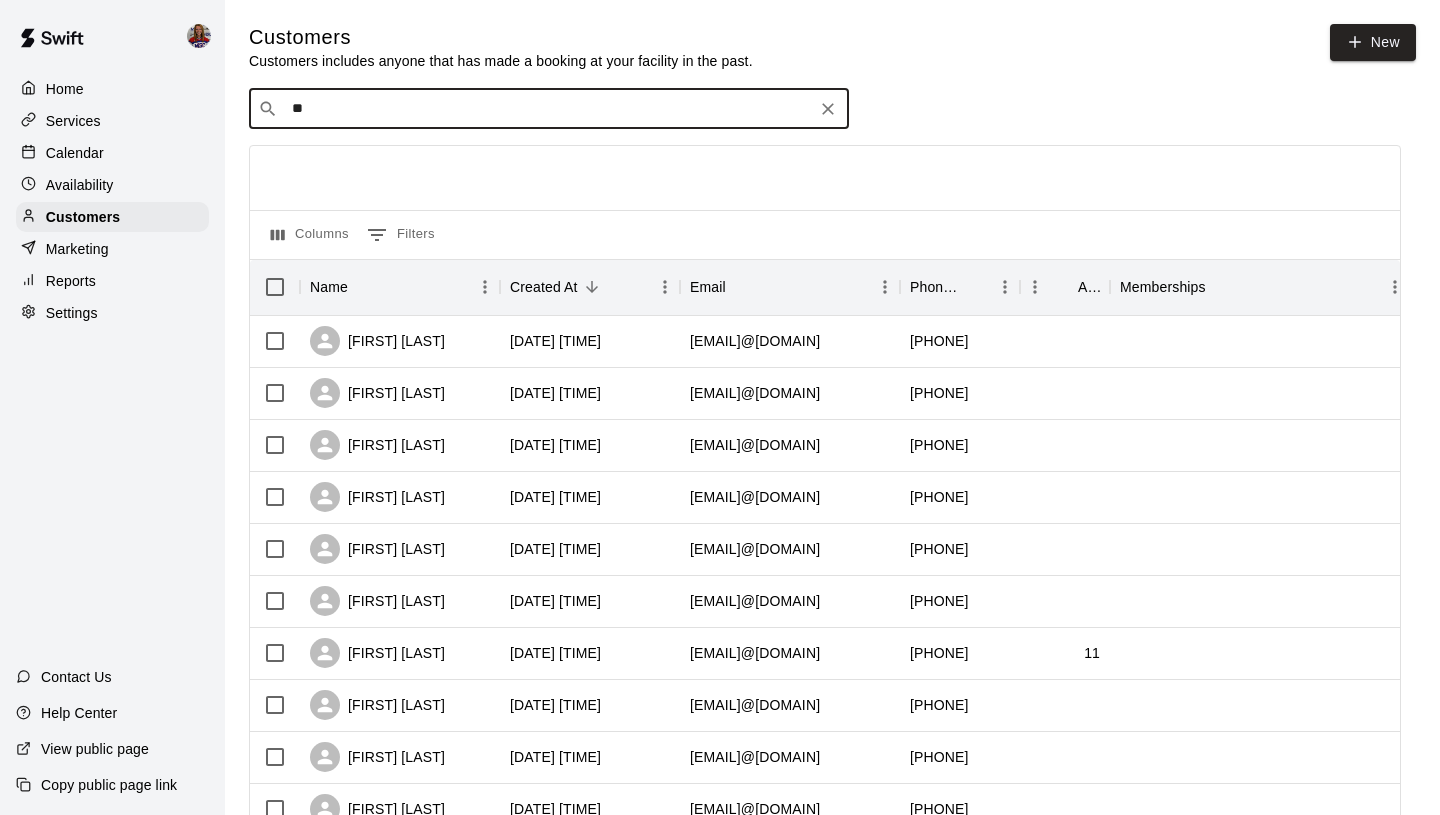 type on "***" 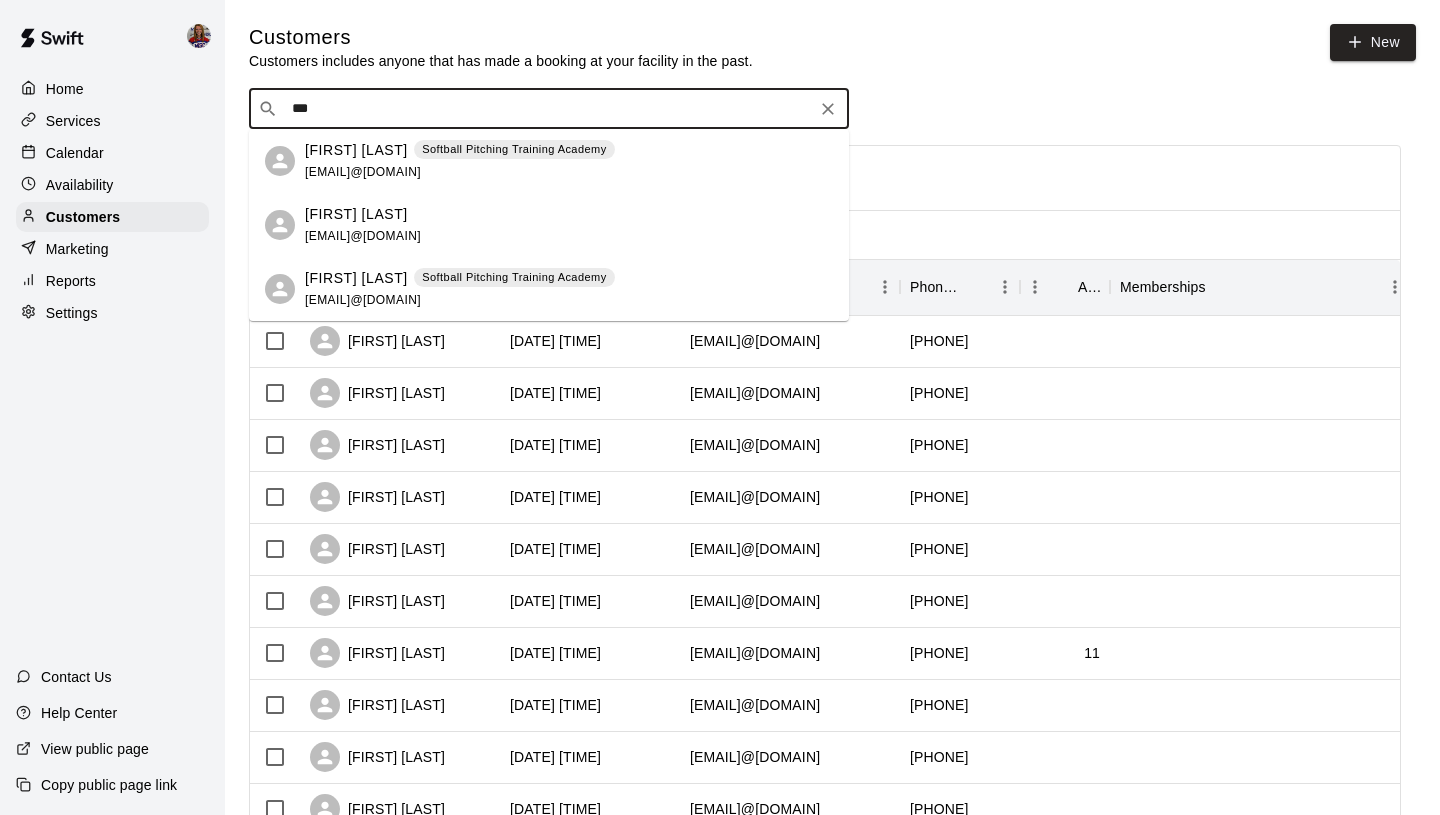 click on "[FIRST] [LAST] [TEAM NAME] Softball Pitching Training Academy [EMAIL]@[DOMAIN]" at bounding box center (460, 161) 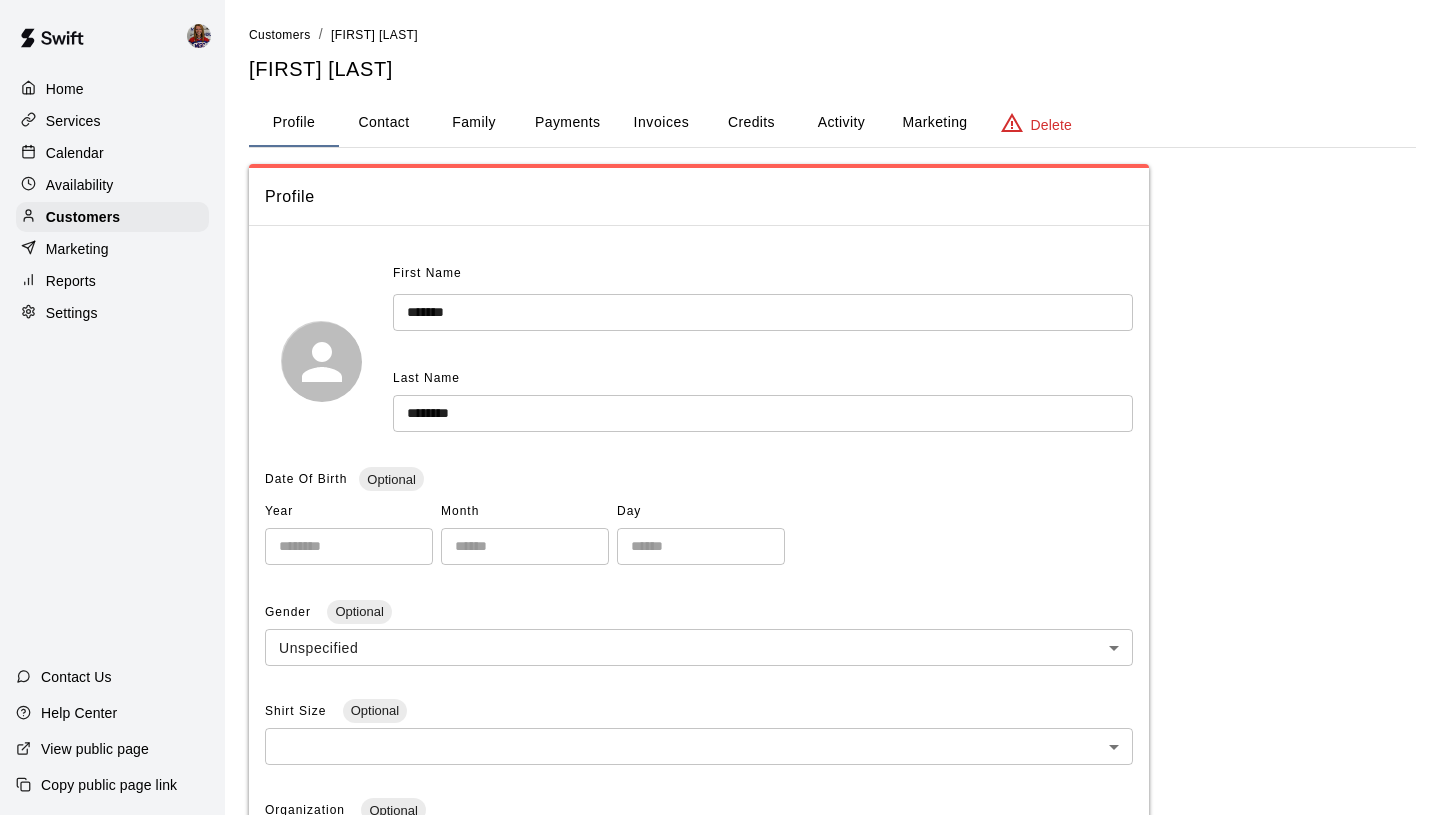 click on "Contact" at bounding box center [384, 123] 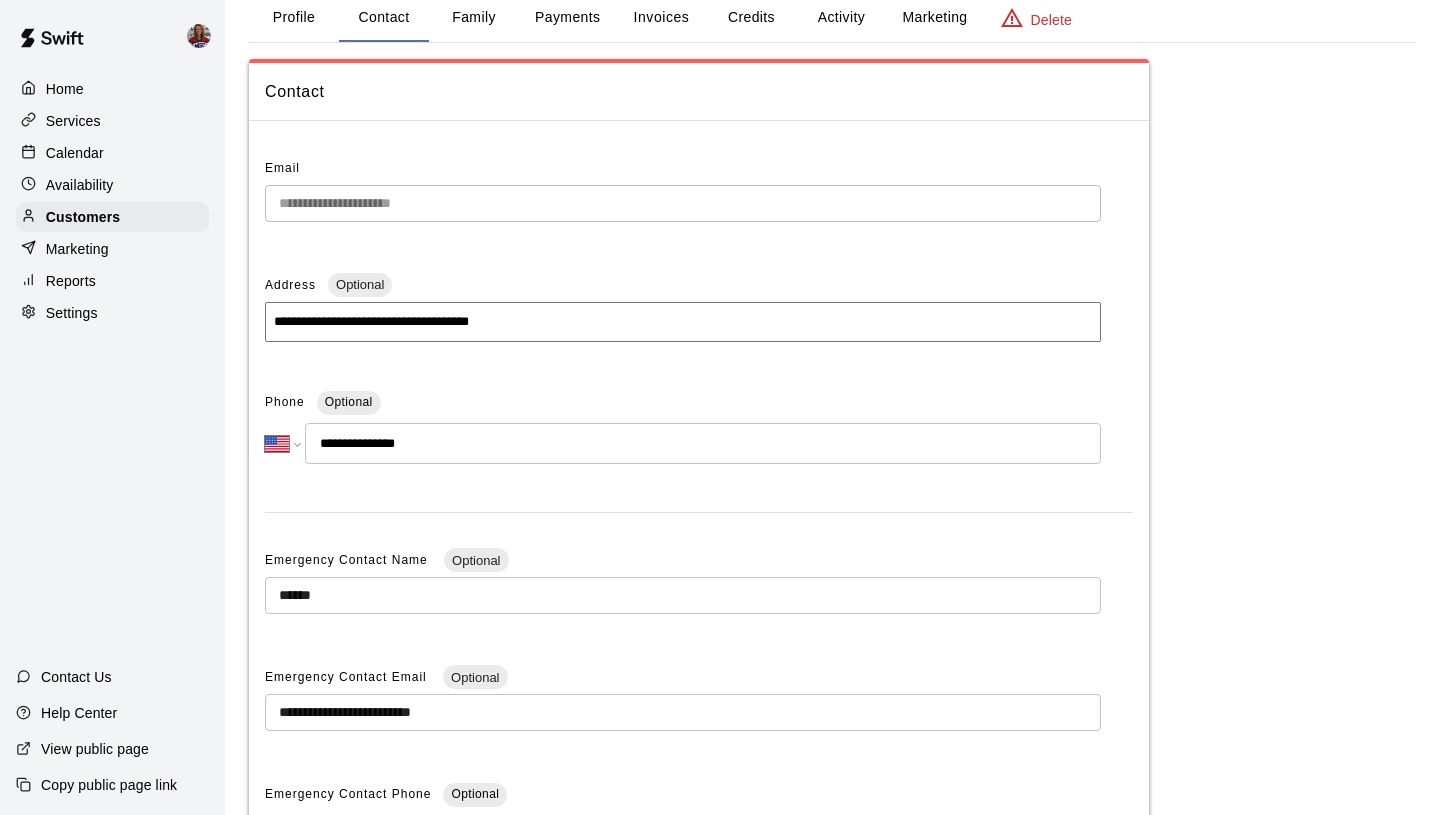 scroll, scrollTop: 103, scrollLeft: 0, axis: vertical 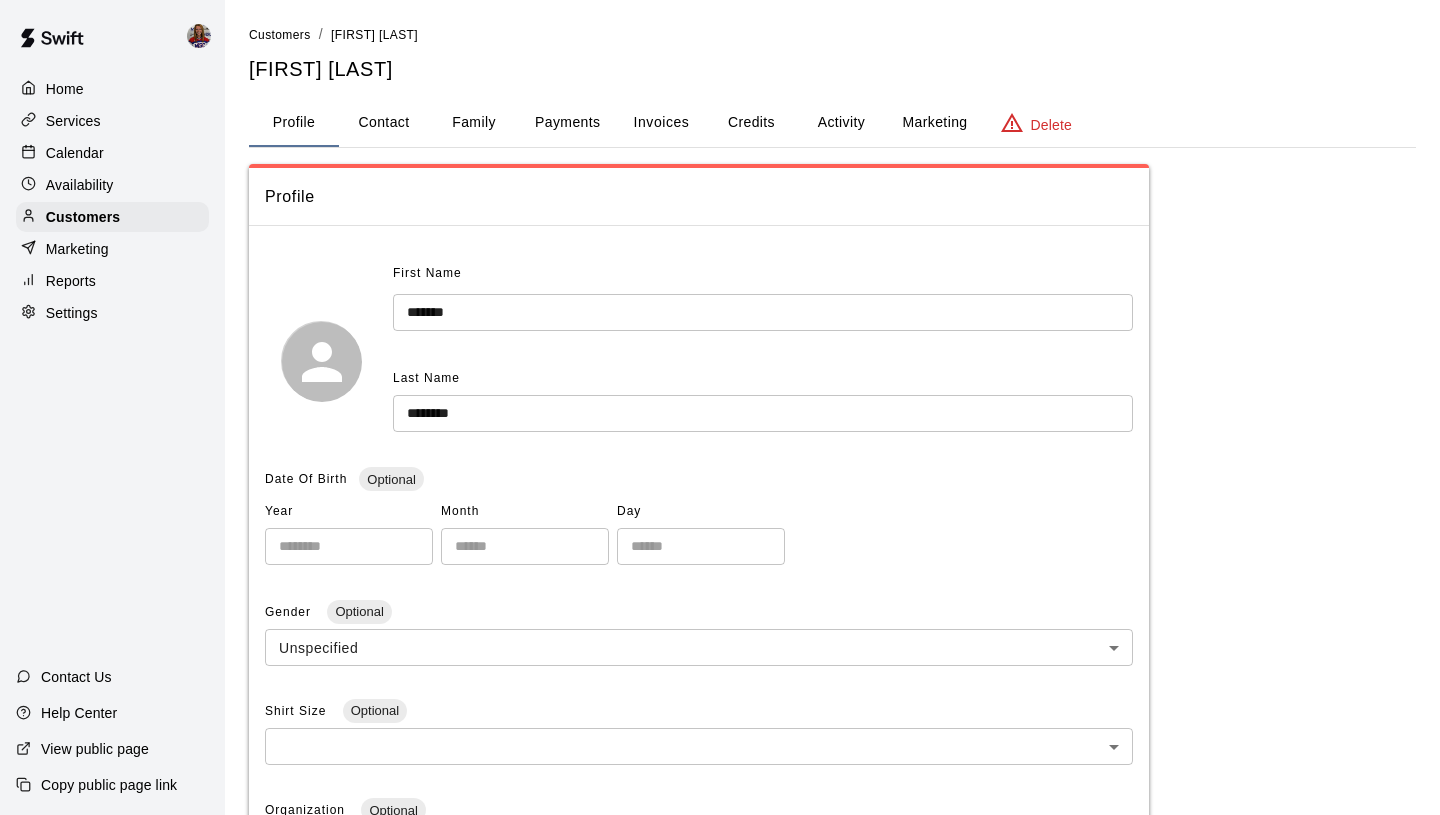click on "Contact" at bounding box center (384, 123) 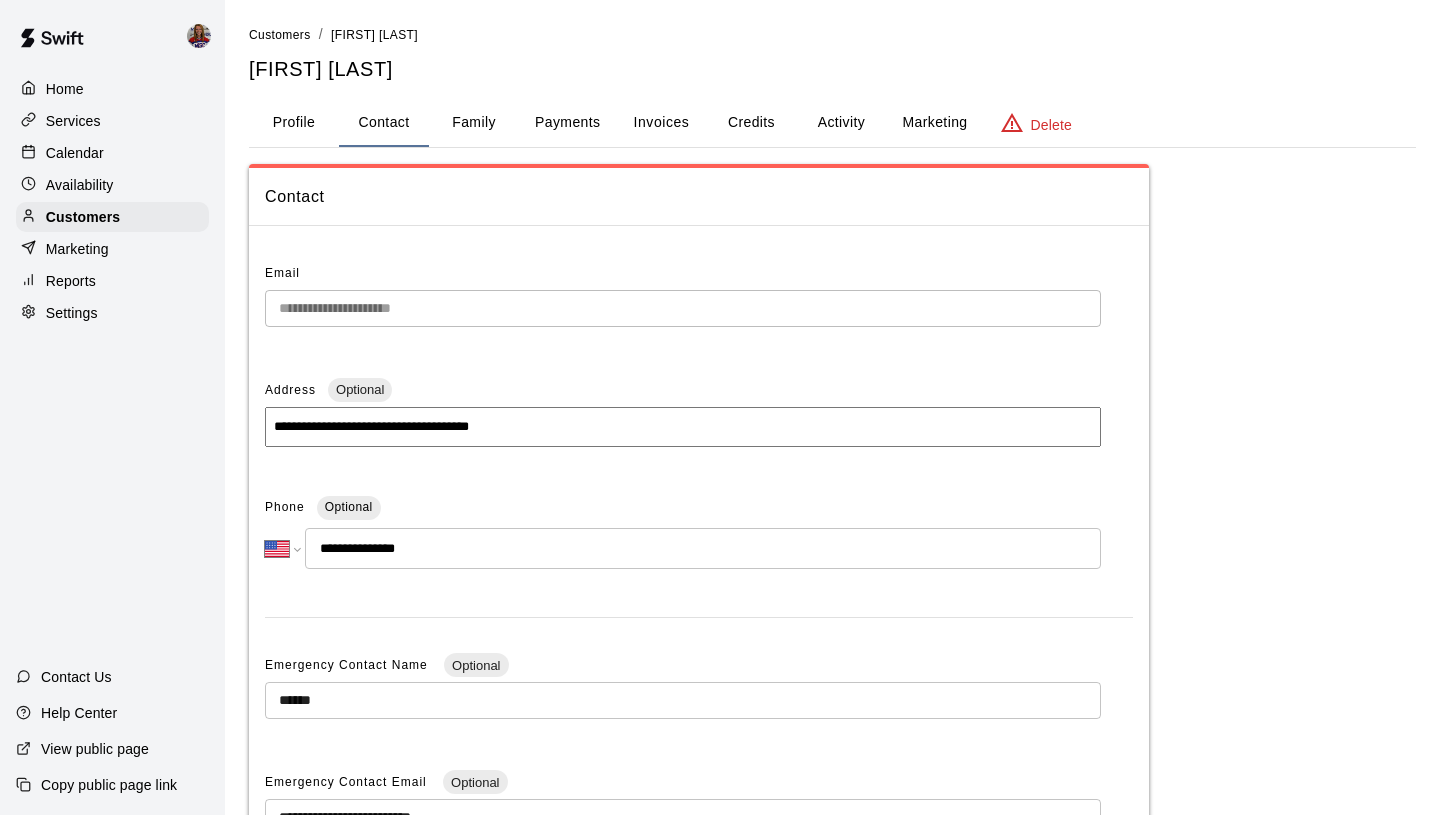 click on "Family" at bounding box center (474, 123) 